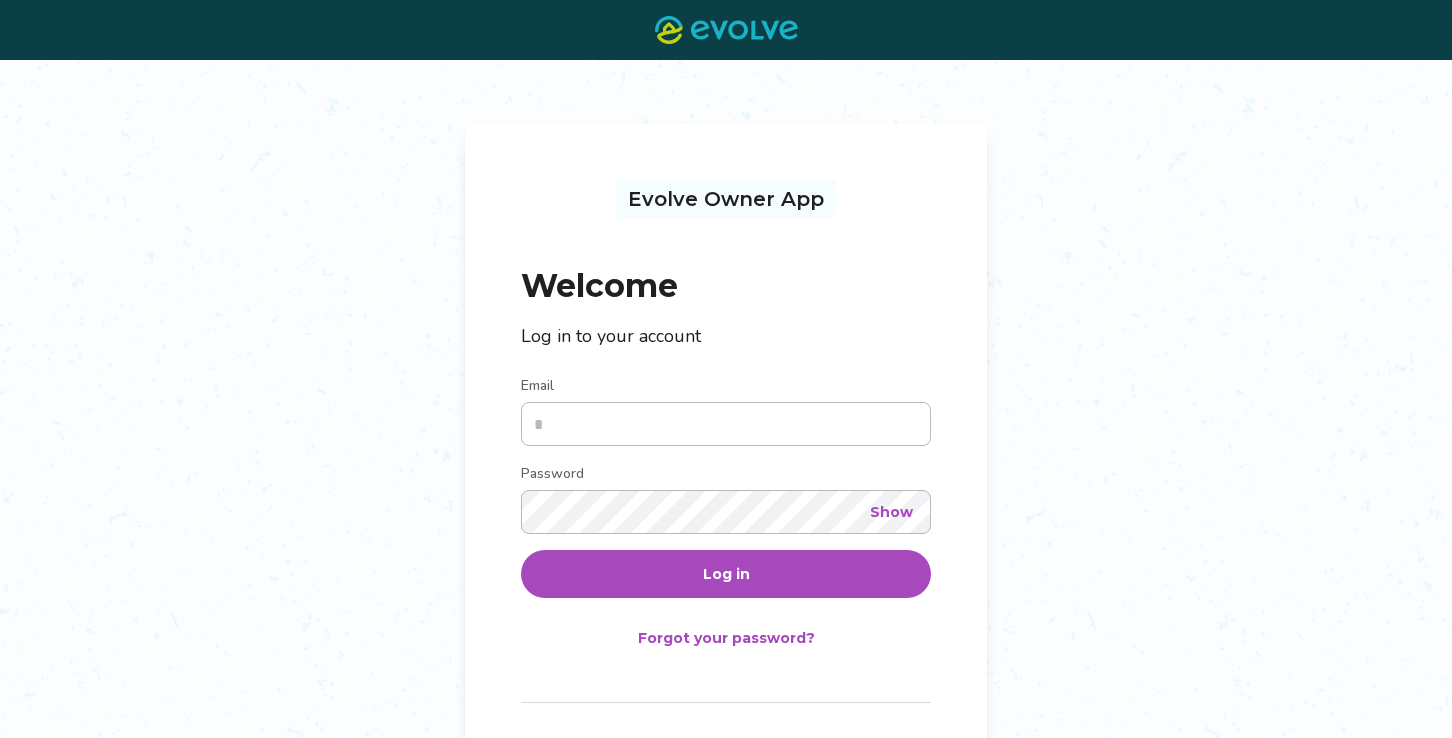 scroll, scrollTop: 0, scrollLeft: 0, axis: both 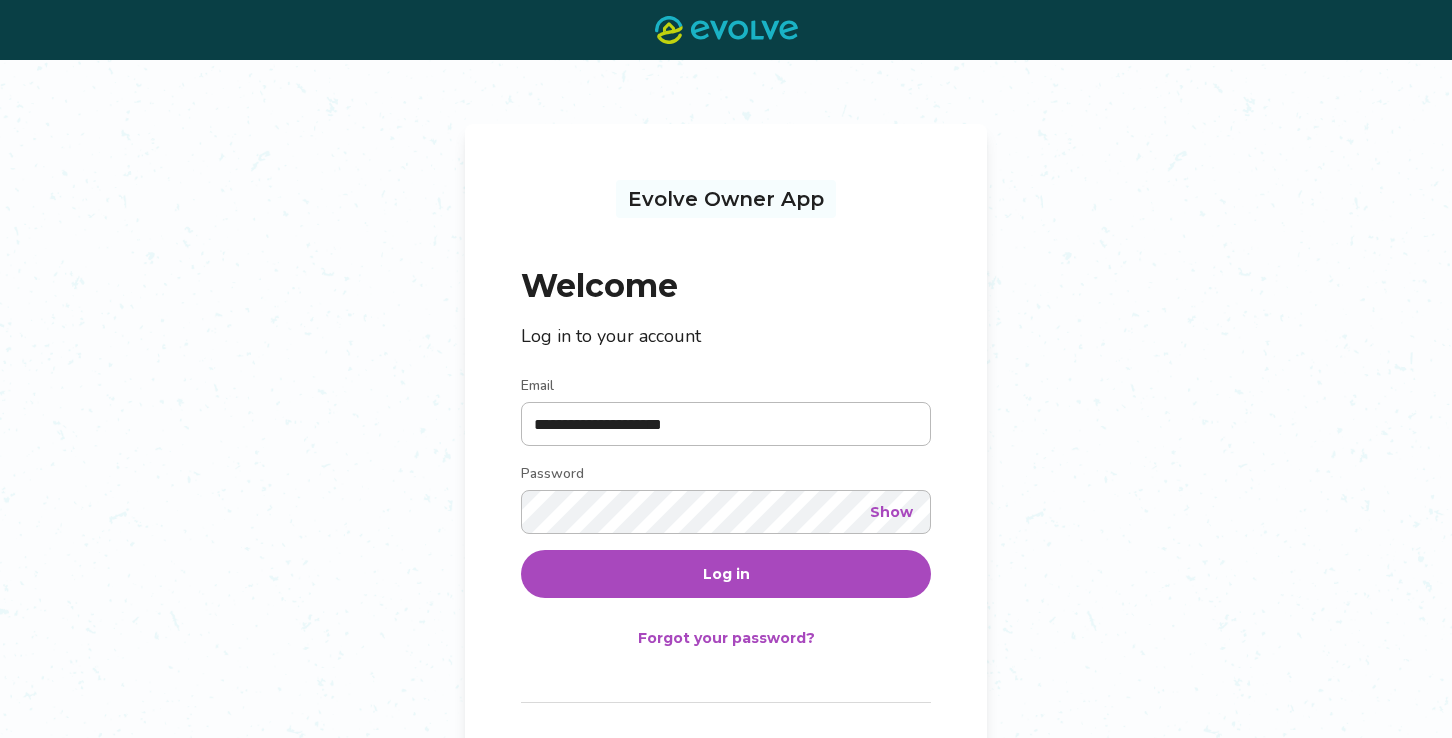type on "**********" 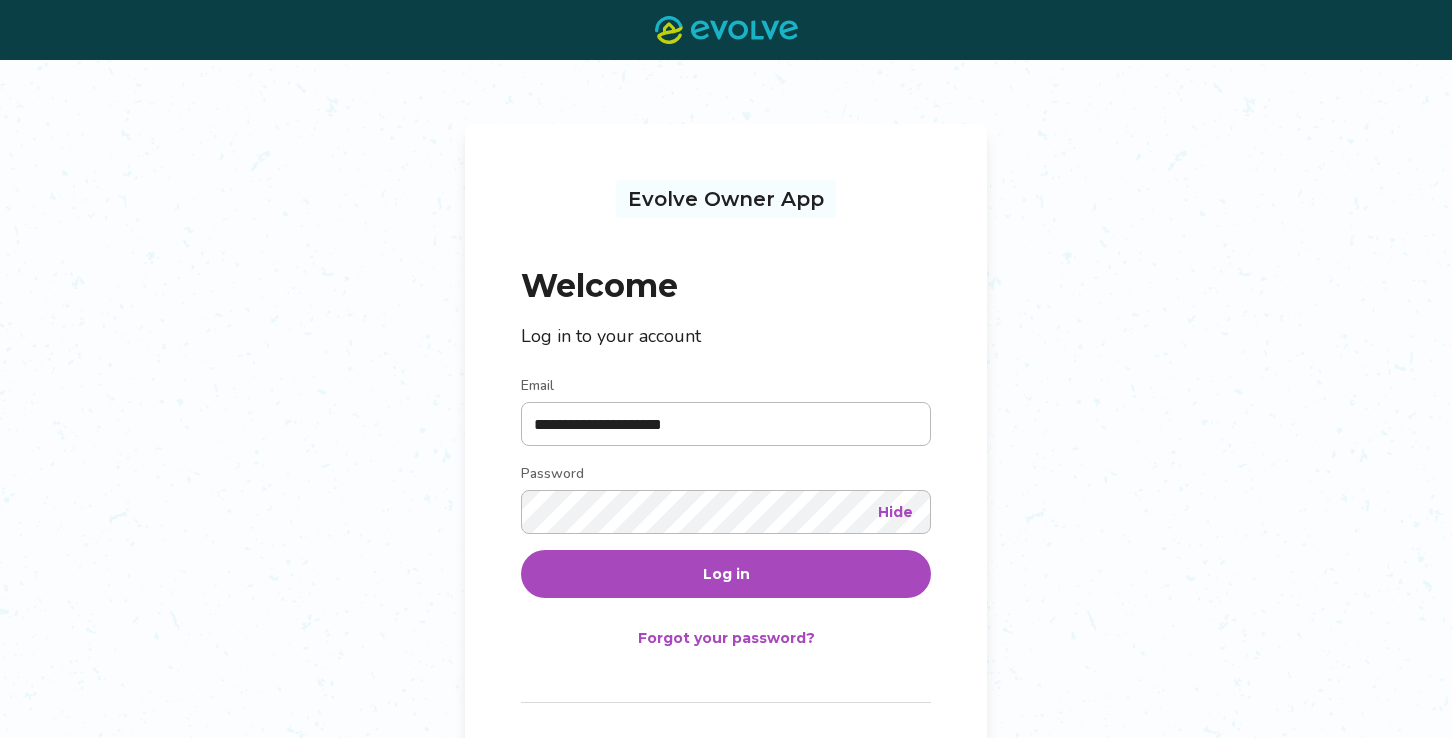 click on "Log in" at bounding box center (726, 574) 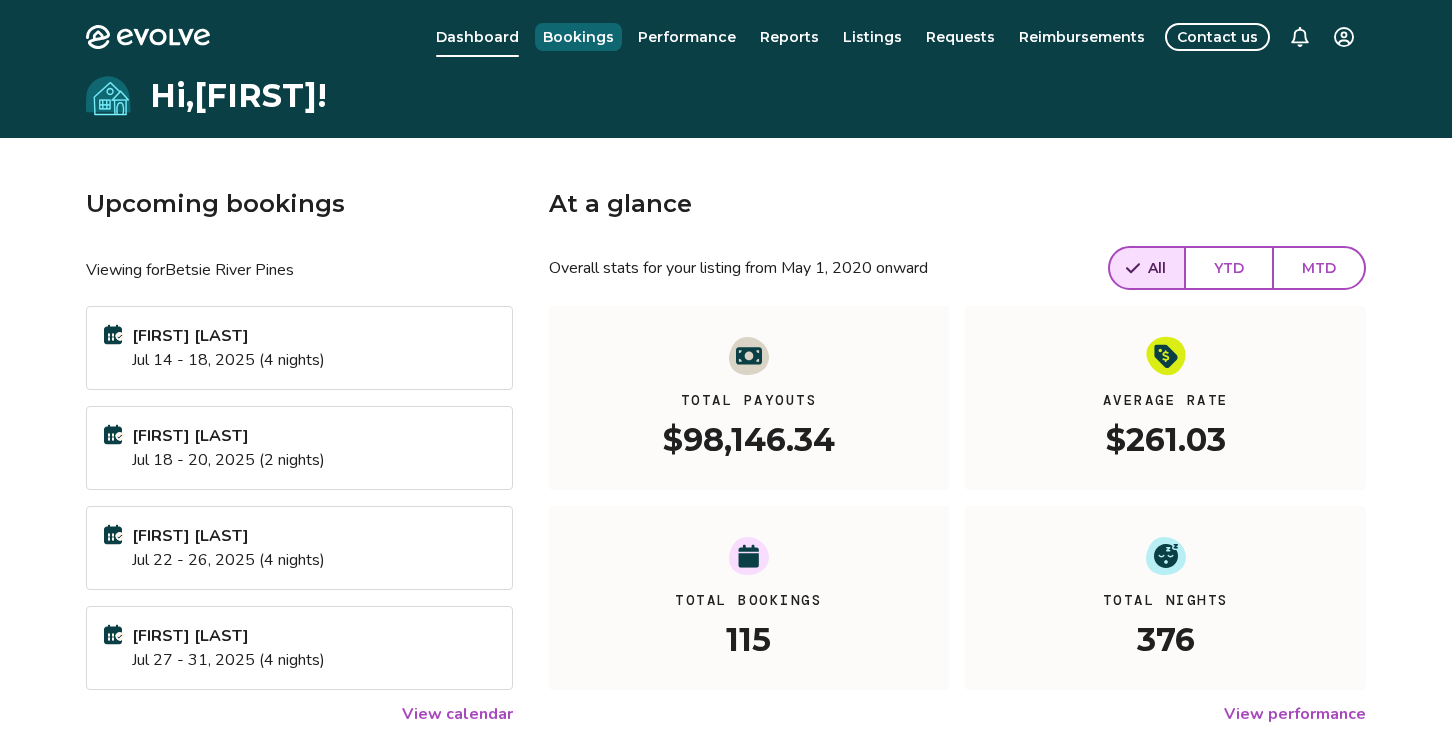 click on "Bookings" at bounding box center [578, 37] 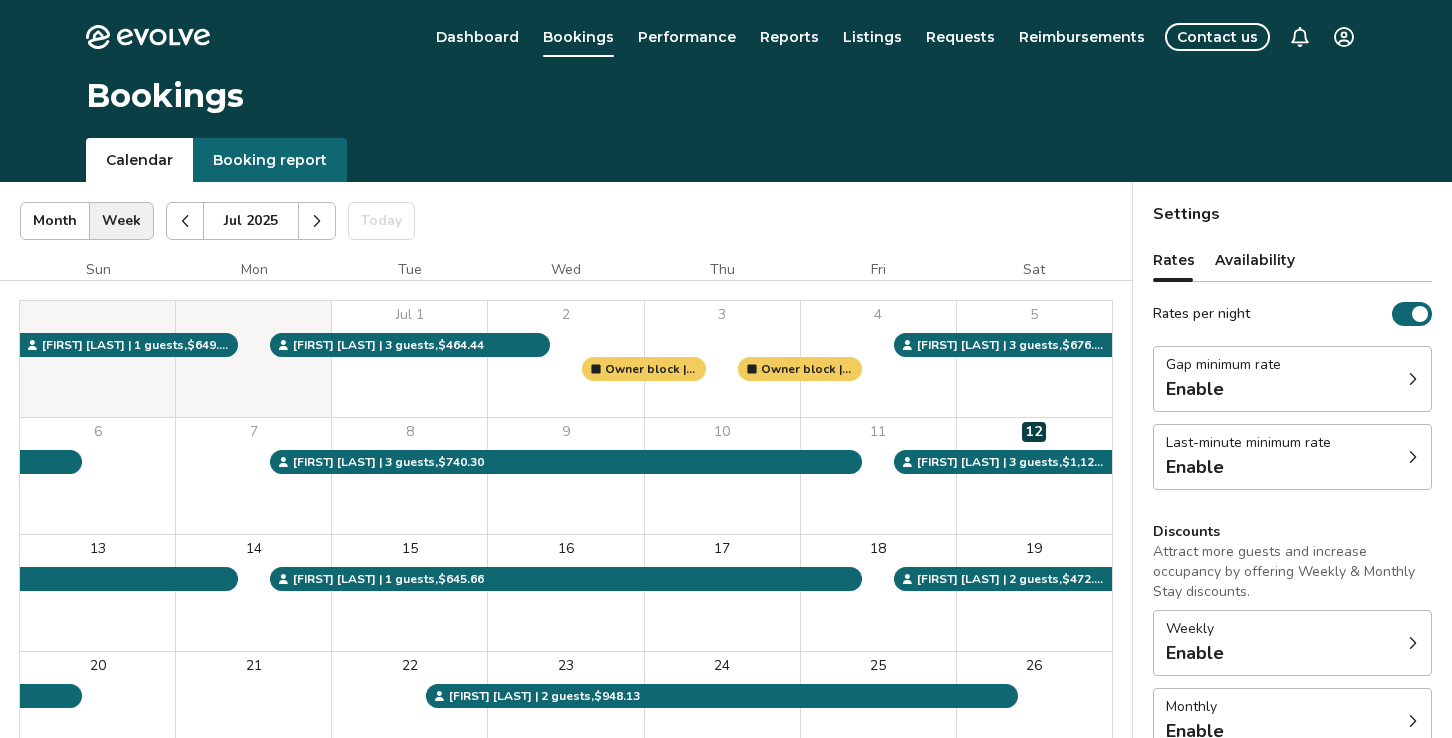 click on "Rates per night" at bounding box center [1412, 314] 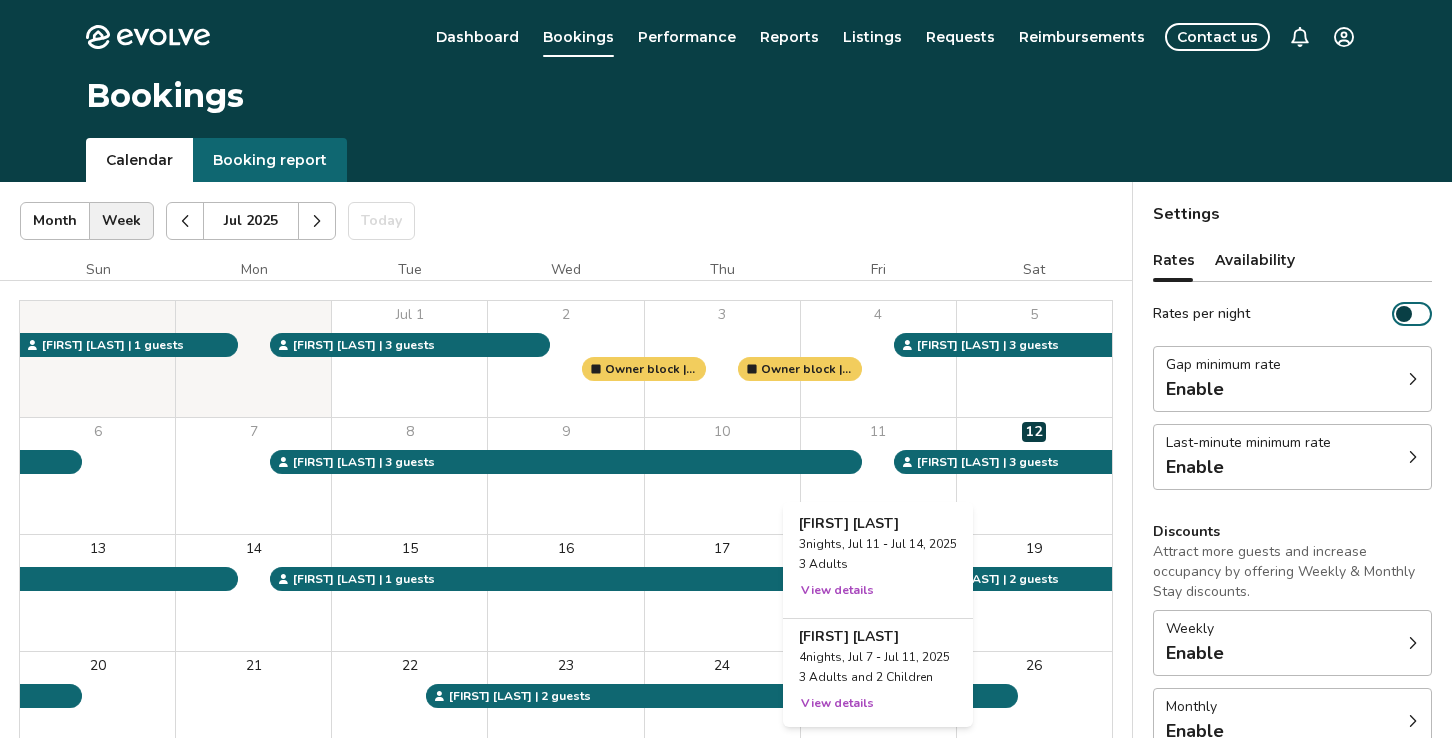 click on "11" at bounding box center (878, 476) 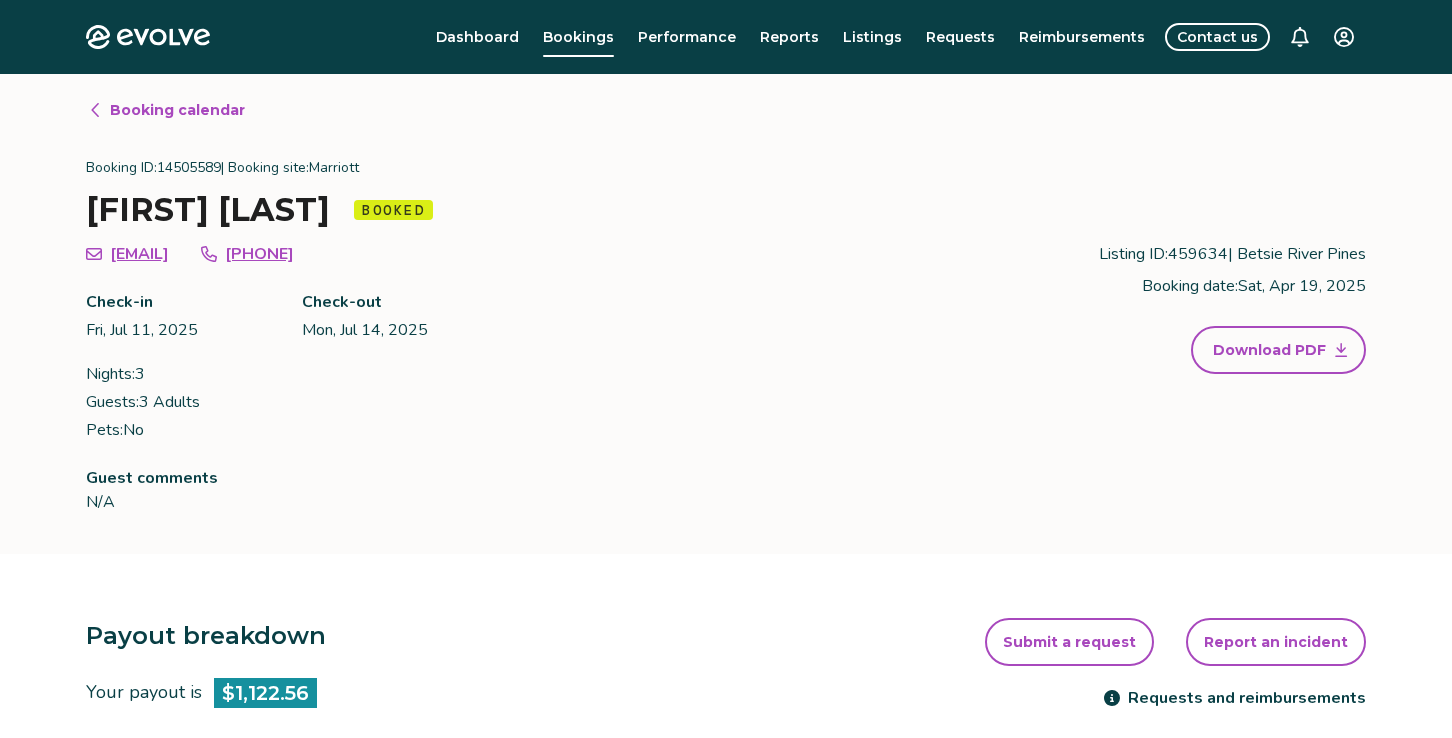 click on "Submit a request" at bounding box center [1069, 642] 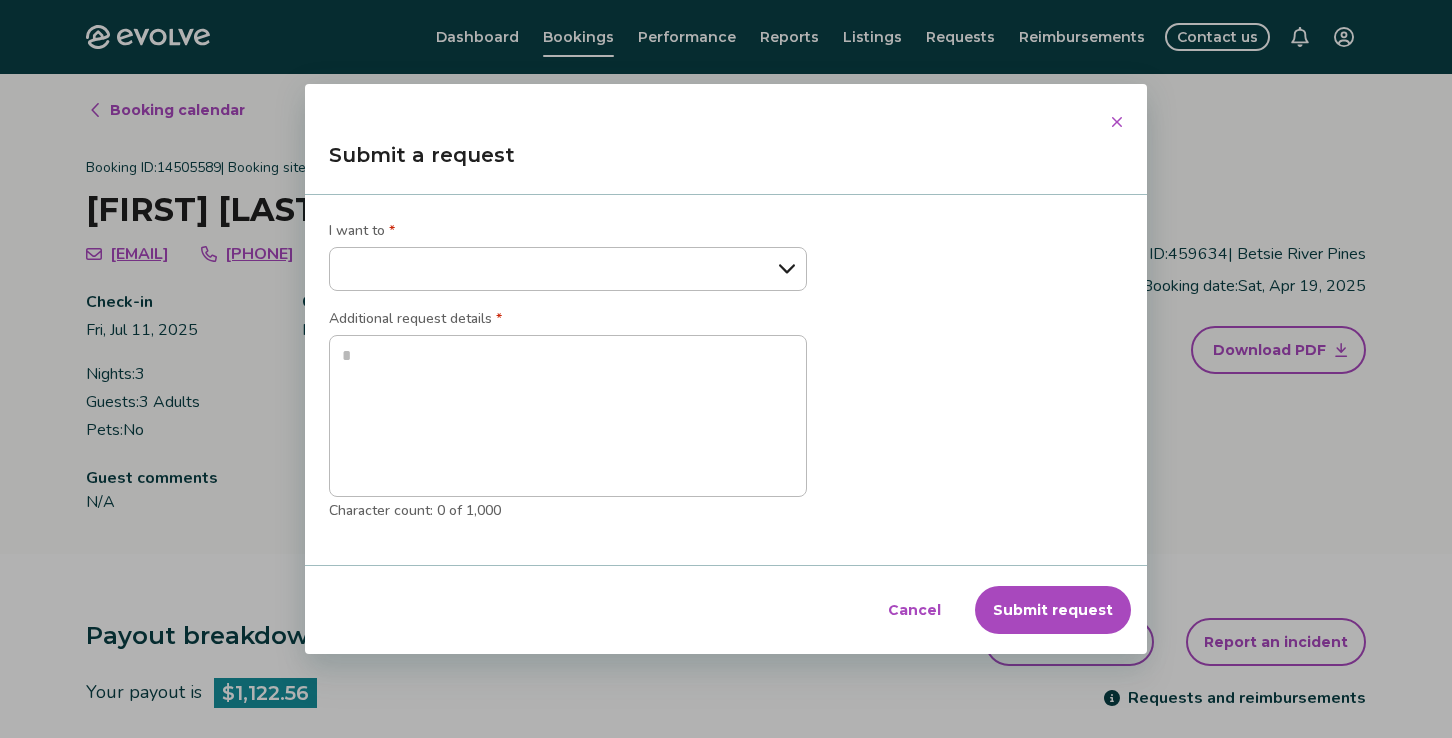 click on "Cancel" at bounding box center [914, 610] 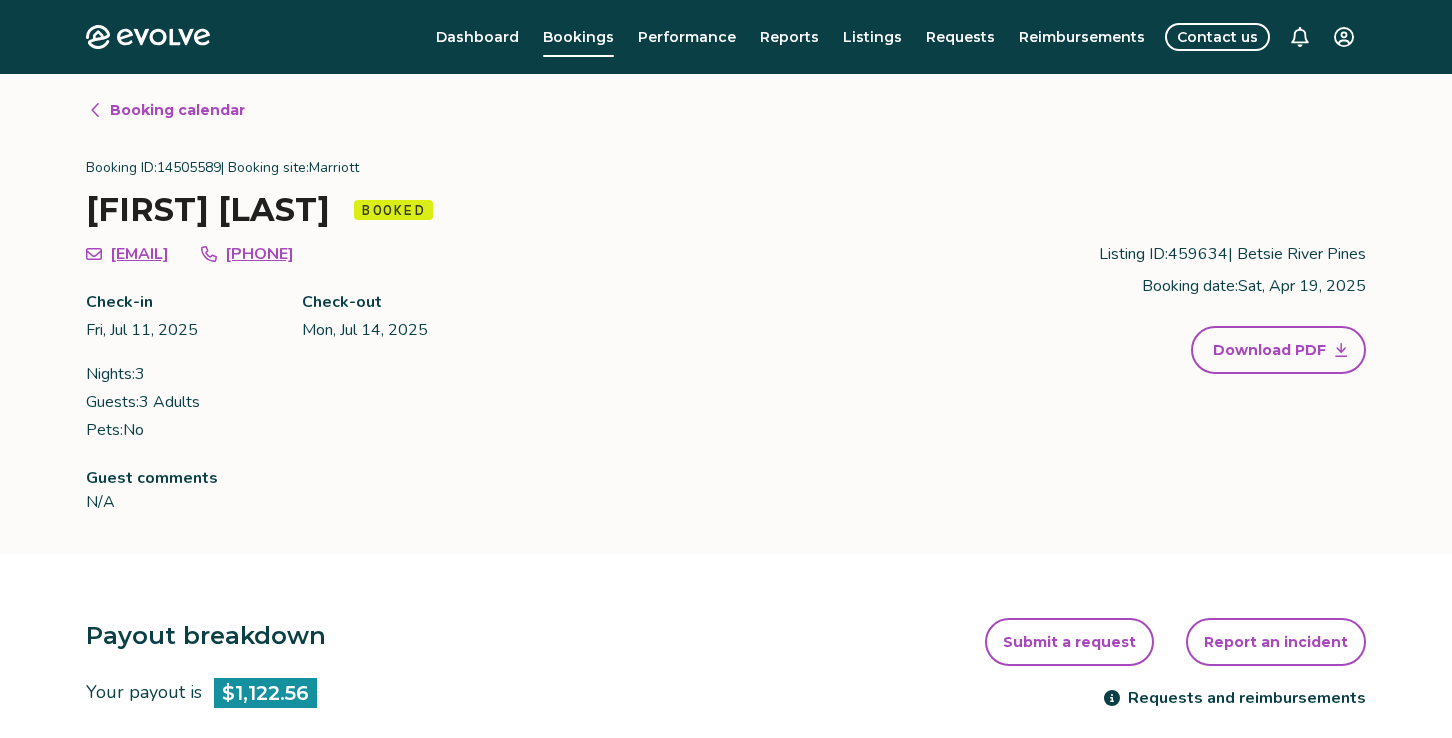 click on "Report an incident" at bounding box center [1276, 642] 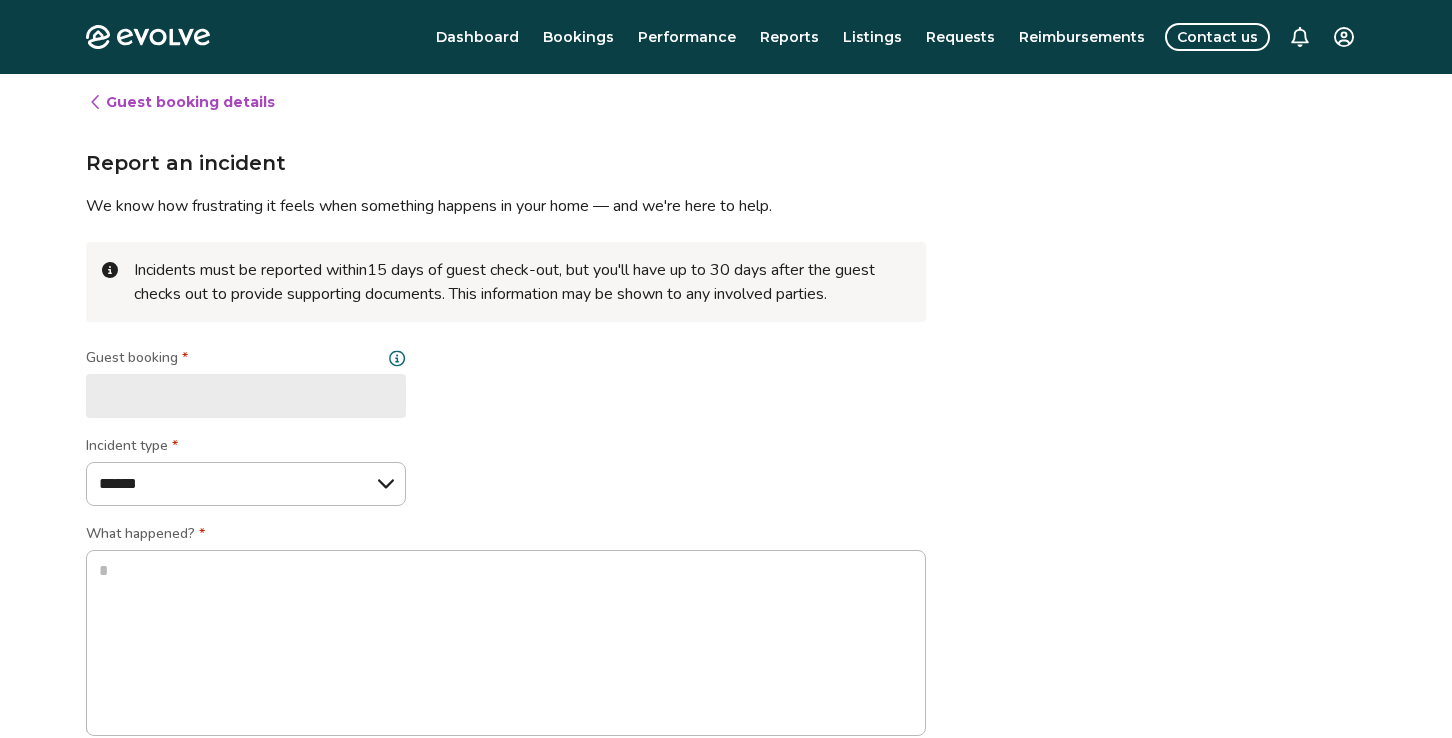 type on "*" 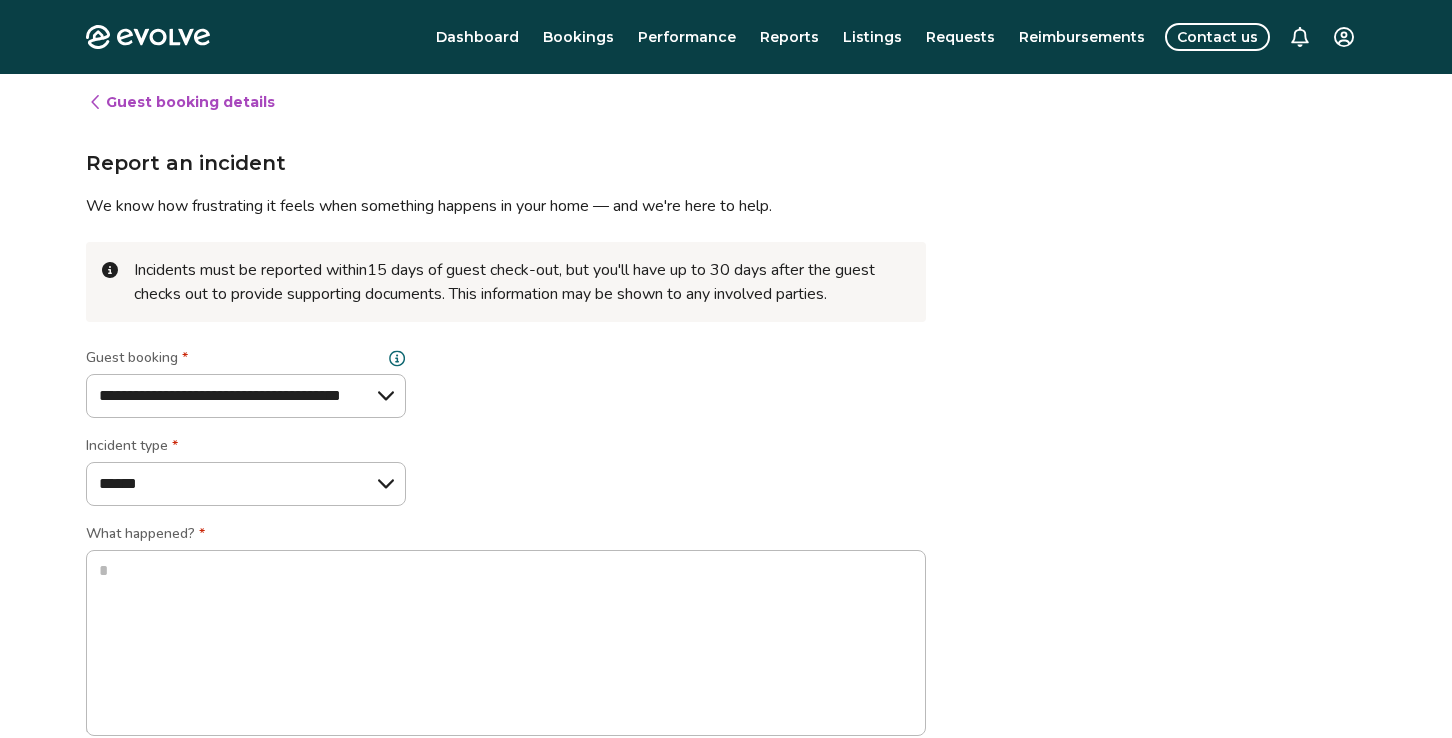 click on "Guest booking details" at bounding box center (181, 102) 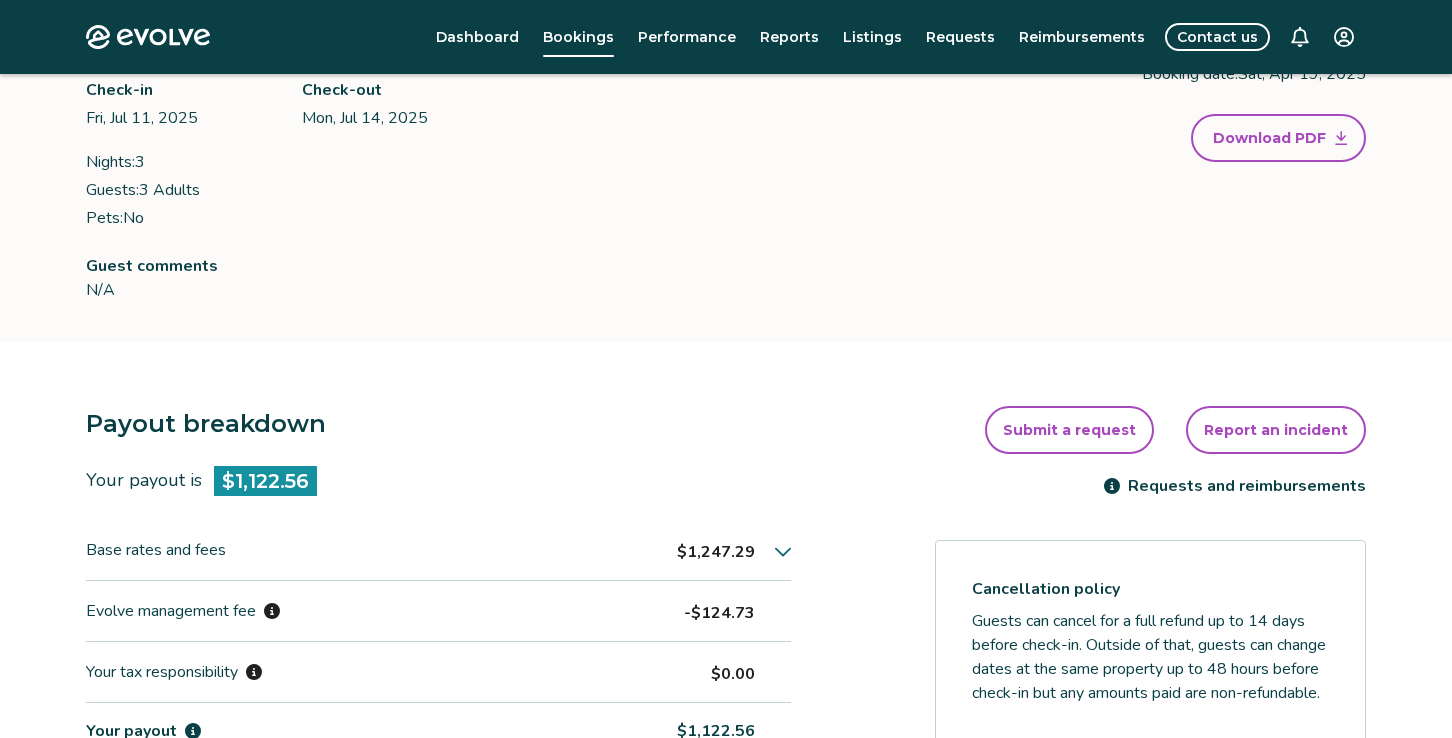 scroll, scrollTop: 214, scrollLeft: 0, axis: vertical 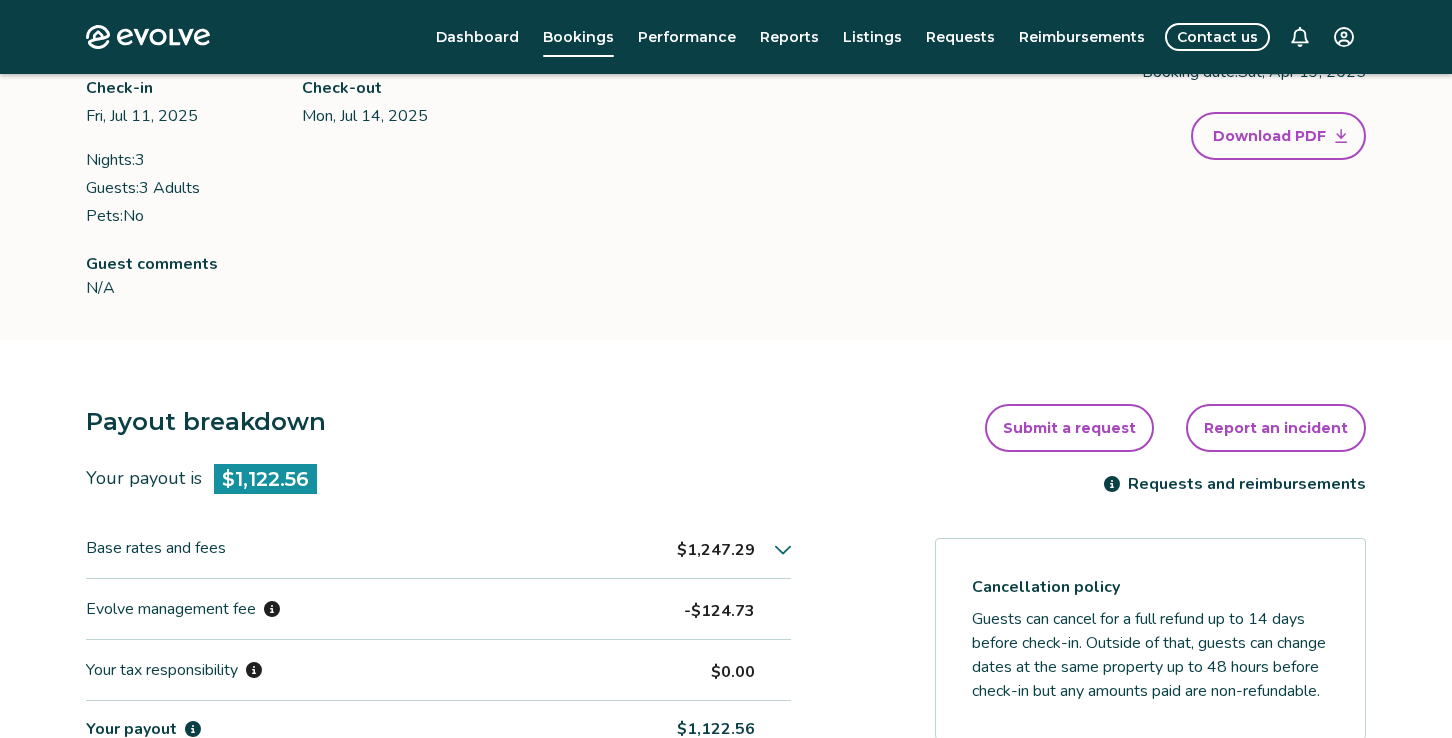 click on "Bookings" at bounding box center (578, 37) 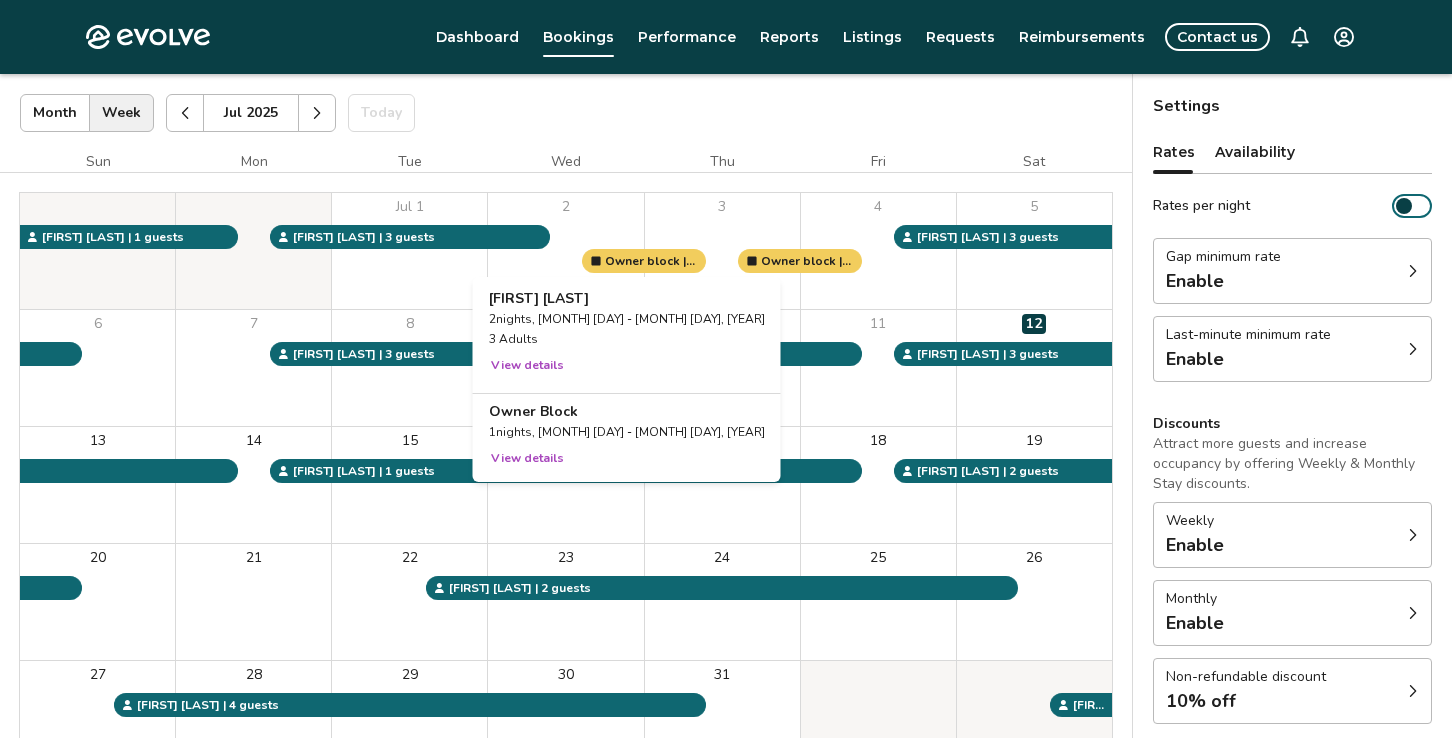 scroll, scrollTop: 107, scrollLeft: 0, axis: vertical 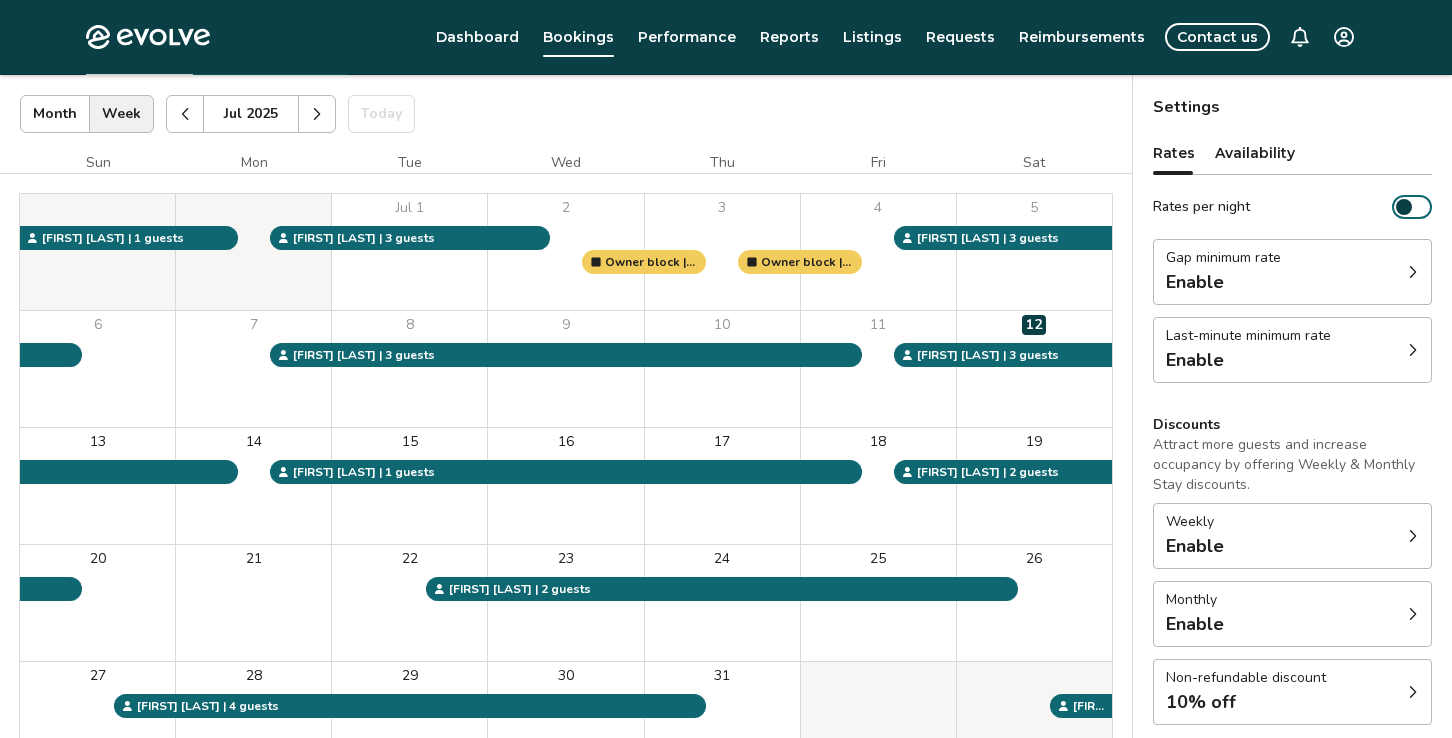click on "Contact us" at bounding box center [1217, 37] 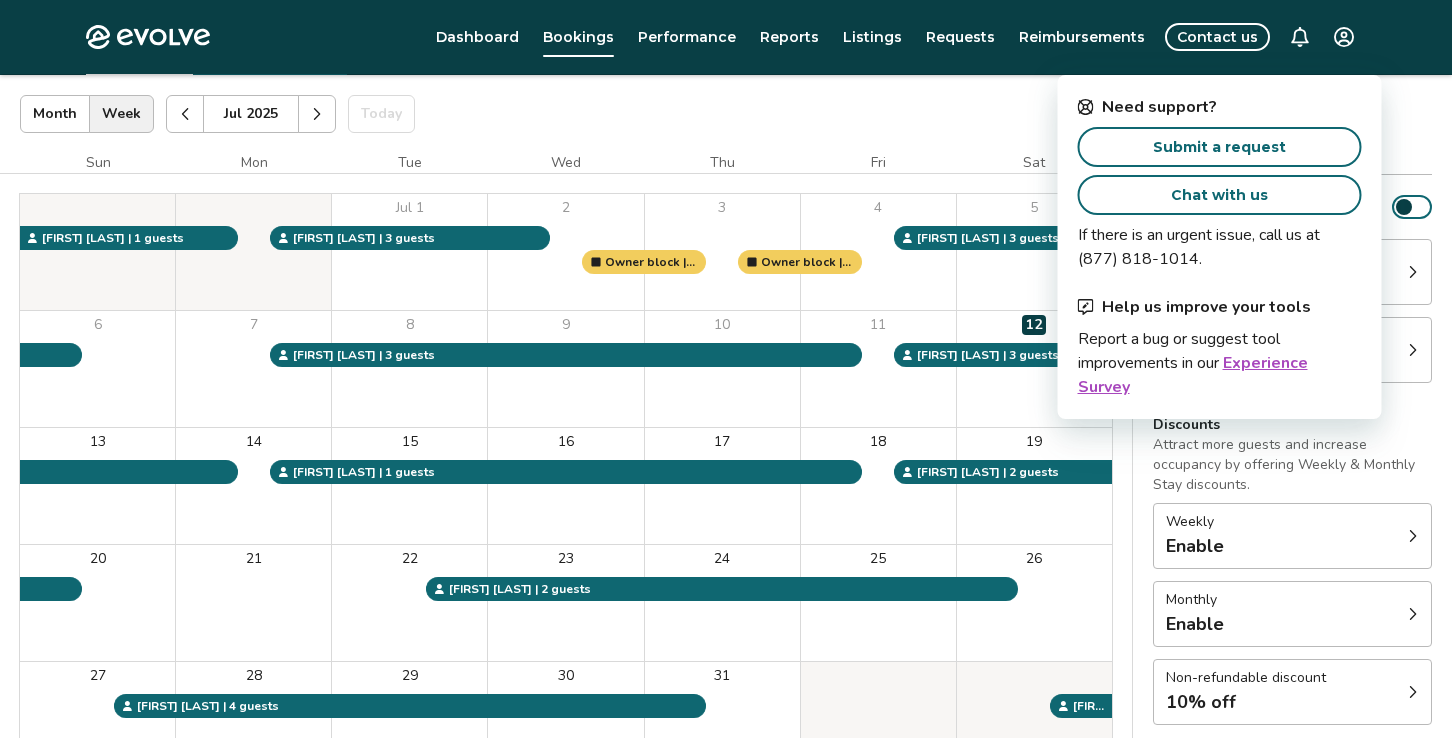 click on "Chat with us" at bounding box center (1219, 195) 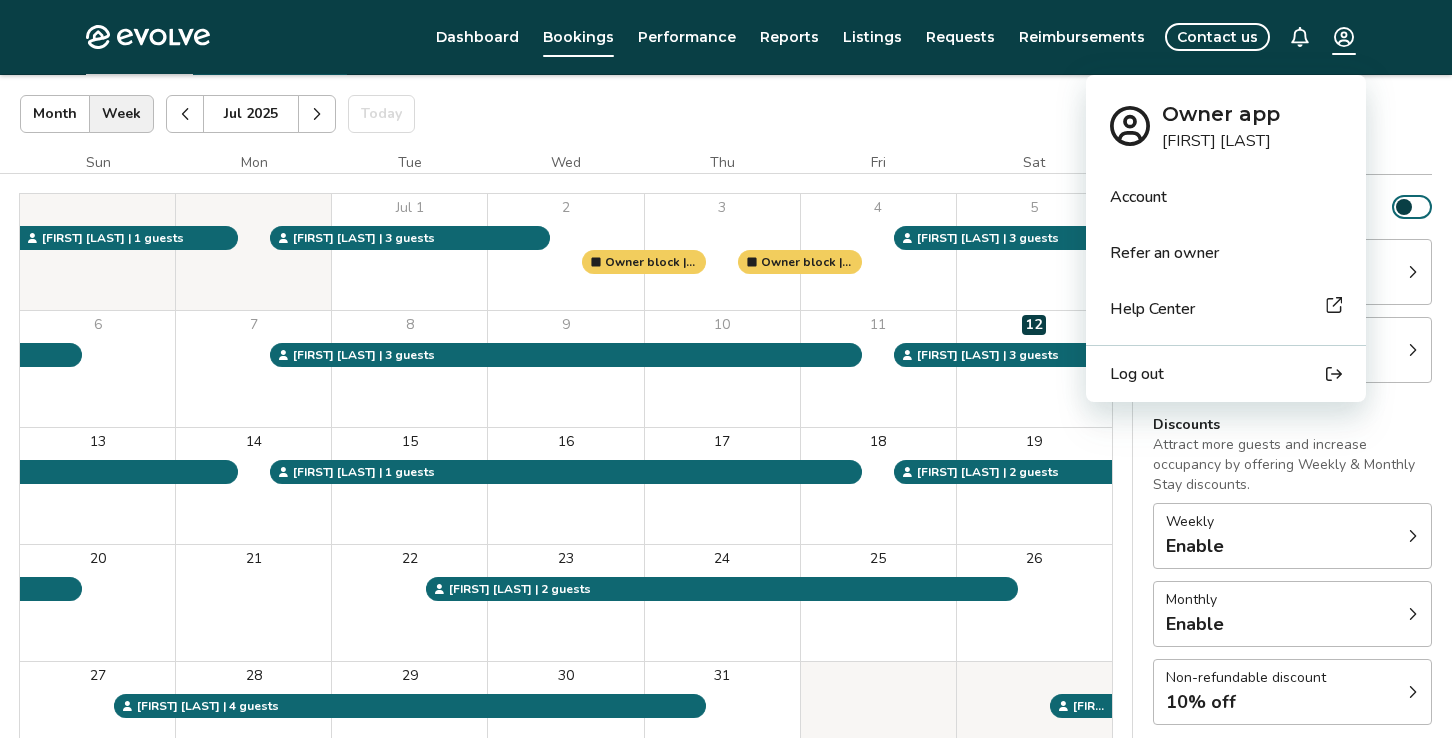 click on "Evolve Dashboard Bookings Performance Reports Listings Requests Reimbursements Contact us Bookings Calendar Booking report Jul 2025  | Views Month Week Jul 2025 Today Settings Betsie River Pines Jul 2025 Sun Mon Tue Wed Thu Fri Sat Jul 1 2 3 4 5 6 7 8 9 10 11 12 13 14 15 16 17 18 19 20 21 22 23 24 25 26 27 28 29 30 31 Owner block | 1 nights,  Not ready to accept bookings at this time Owner block | 1 nights,  Not ready to accept bookings at this time Kadie G. | 2 guests DOUGLAS R. | 3 guests Celeste T. | 2 guests Tabitha T. | 3 guests RYAN M. | 1 guests Michelle M. | 4 guests Christian Z. | 1 guests Jacob F. | 3 guests Dan M. | 3 guests Sally B. | 2 guests Booking Pending Evolve/Owner Settings Rates Availability Rates per night Gap minimum rate Enable Last-minute minimum rate Enable Discounts Attract more guests and increase occupancy by offering Weekly & Monthly Stay discounts. Weekly Enable Monthly Enable Non-refundable discount 10% off View rates, policies, & fees Gap minimum rate Enable Enable   Enable" at bounding box center [726, 410] 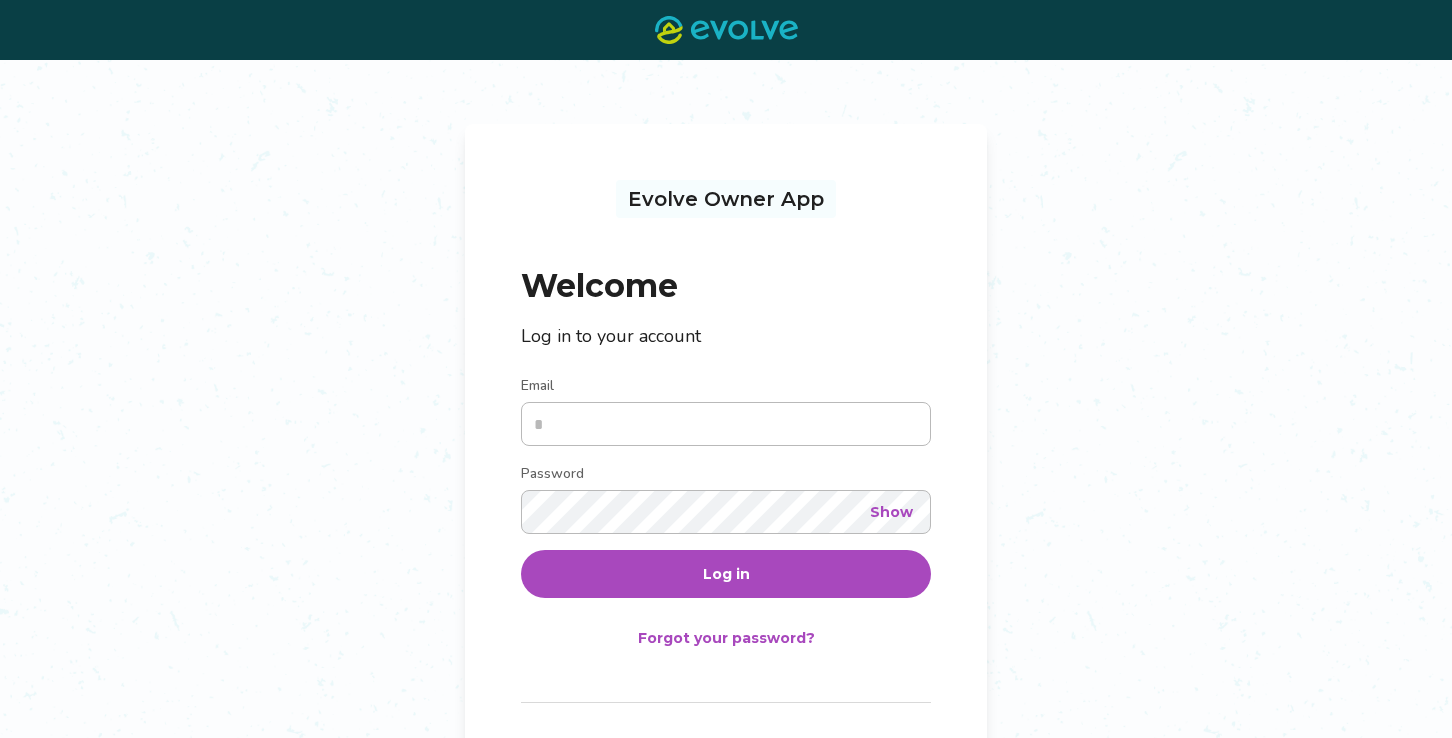 scroll, scrollTop: 0, scrollLeft: 0, axis: both 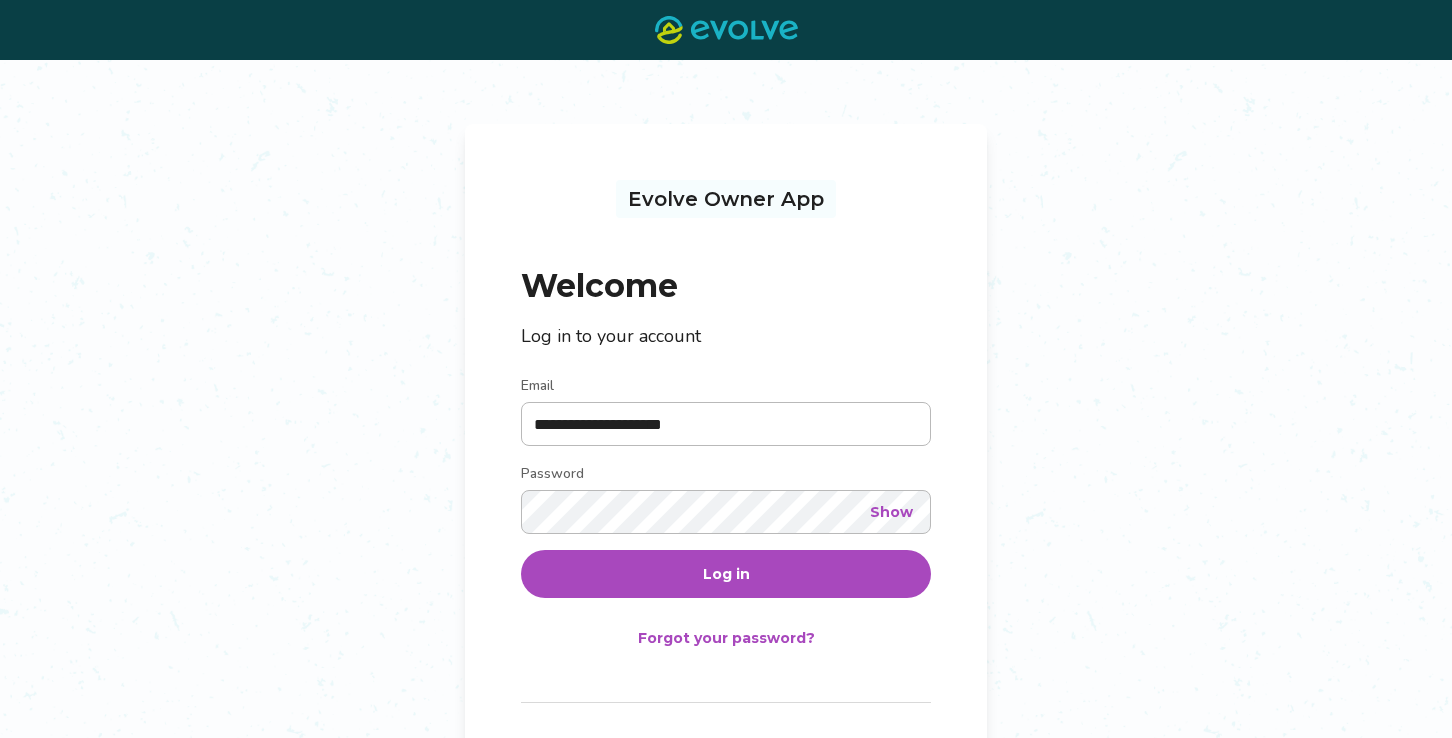 type on "**********" 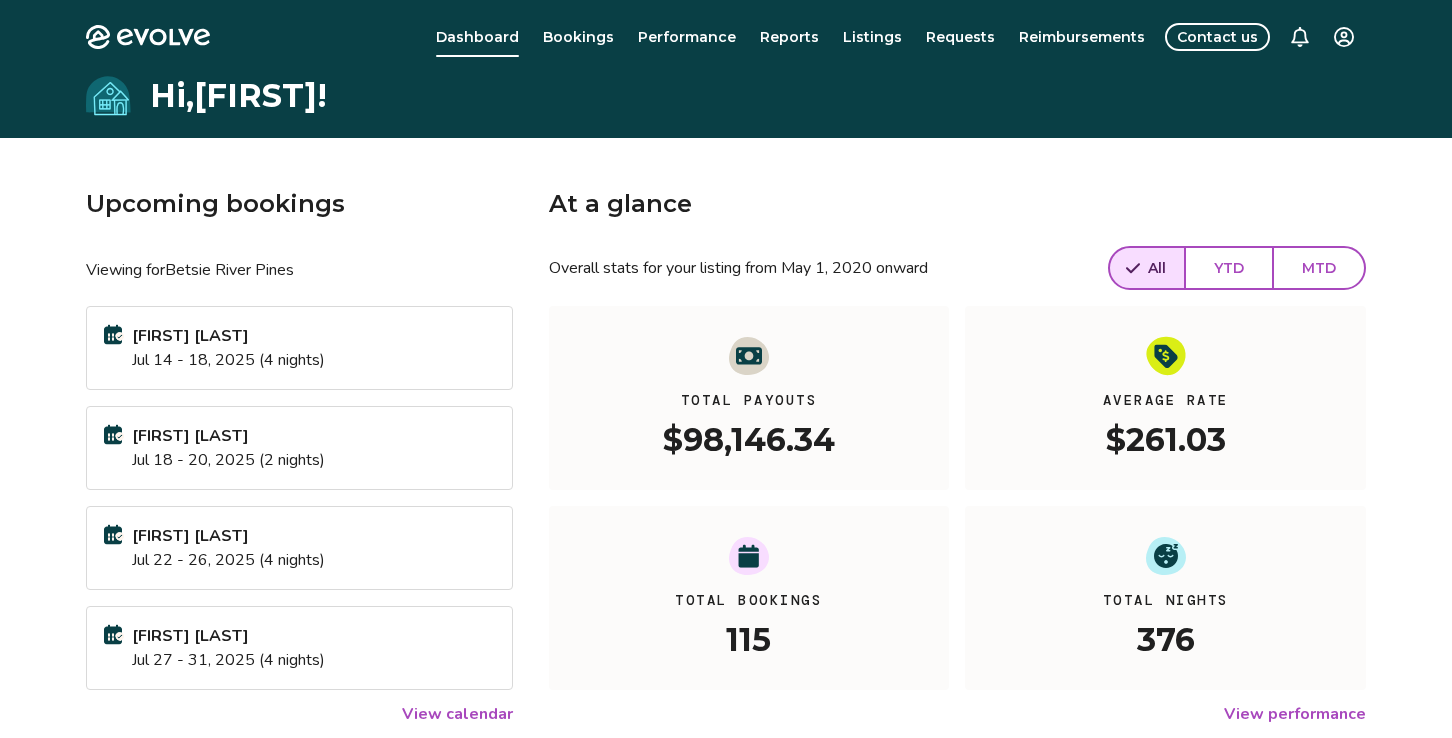 click on "Contact us" at bounding box center [1217, 37] 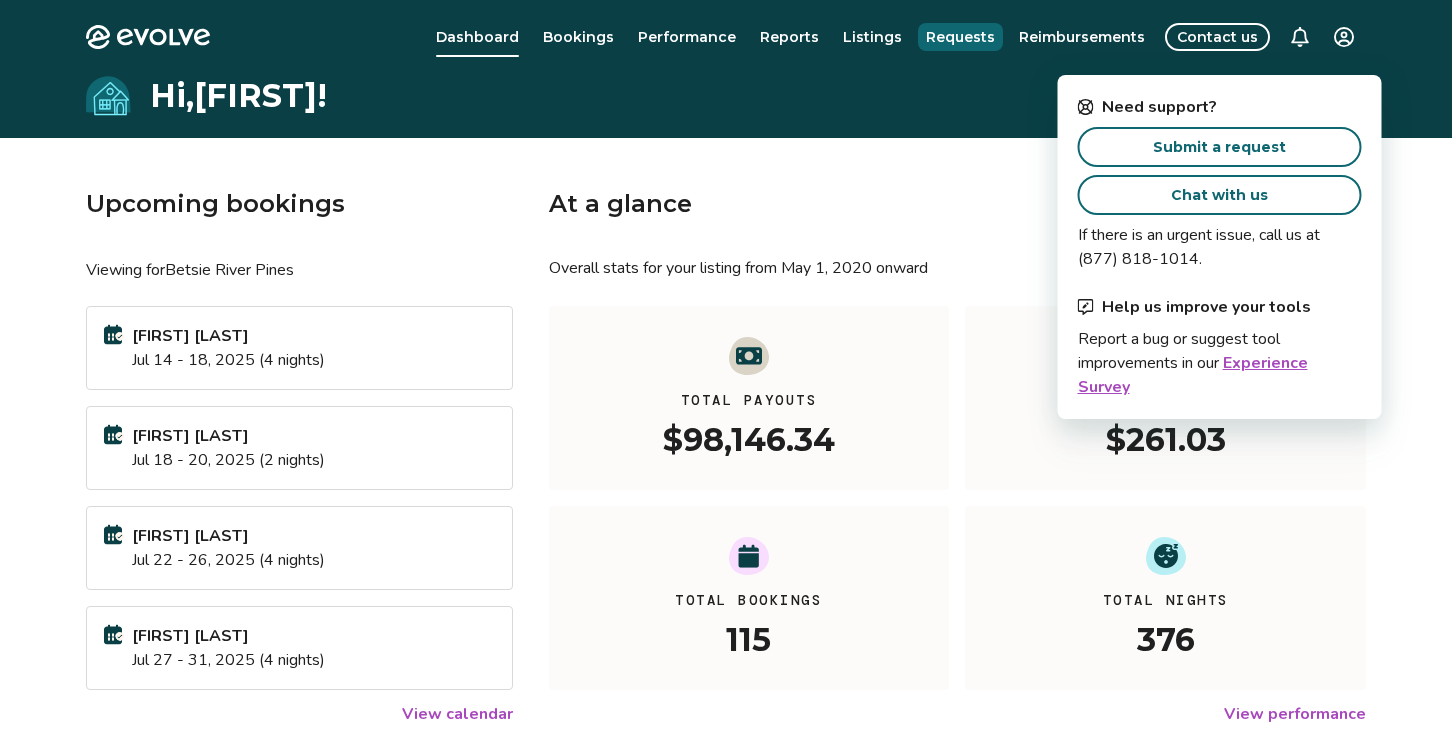 click on "Requests" at bounding box center [960, 37] 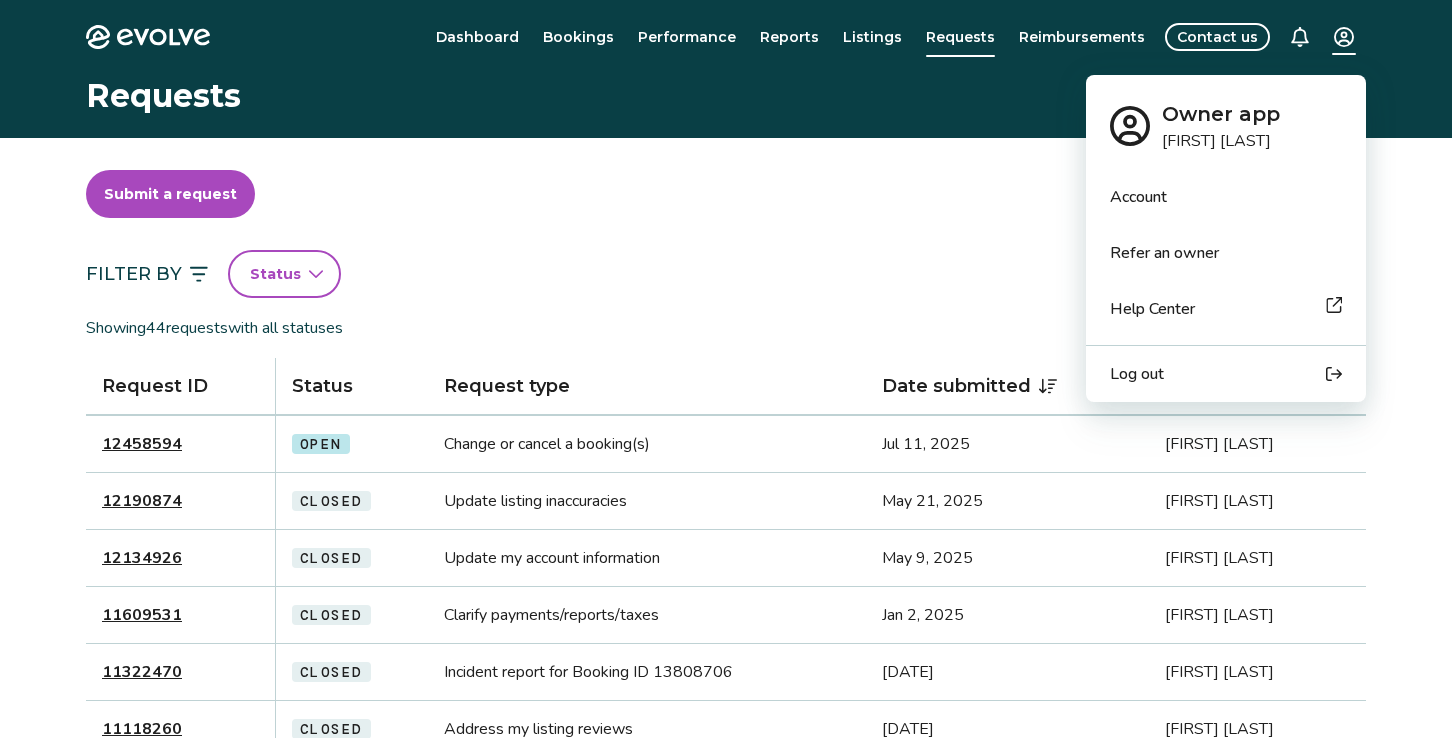 click on "Evolve Dashboard Bookings Performance Reports Listings Requests Reimbursements Contact us Requests Submit a request Filter By  Status Showing  44  requests  with all statuses Request ID Status Request type Date submitted Submitted by 12458594 Open Change or cancel a booking(s) Jul 11, 2025 Gail Phelps 12190874 Closed Update listing inaccuracies May 21, 2025 Gail Phelps 12134926 Closed Update my account information May 9, 2025 Gail Phelps 11609531 Closed Clarify payments/reports/taxes Jan 2, 2025 Gail Phelps 11322470 Closed Incident report for Booking ID 13808706 Oct 12, 2024 Gail Phelps 11118260 Closed Address my listing reviews Aug 25, 2024 Gail Phelps 11034751 Closed Revise minimum rates or stays Aug 7, 2024 Gail Phelps 11026517 Closed Revise minimum rates or stays Aug 5, 2024 Gail Phelps 10909162 Closed Update listing inaccuracies Jul 15, 2024 Gail Phelps 10906215 Closed Incident report for Booking ID 13282846 Jul 15, 2024 Gail Phelps 10777444 Closed Incident report for Booking ID 13008467 Jun 23, 2024 1 2" at bounding box center [726, 918] 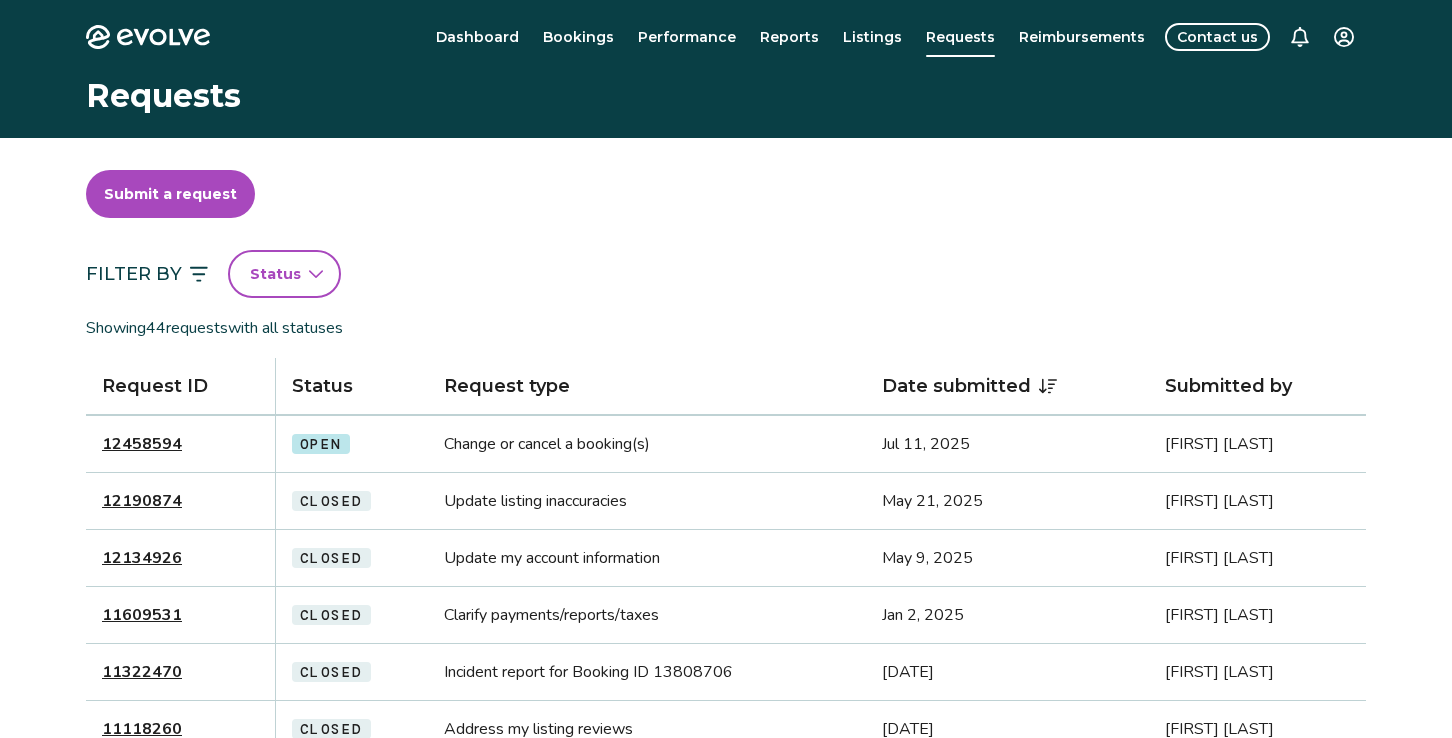 click on "Evolve Dashboard Bookings Performance Reports Listings Requests Reimbursements Contact us Requests Submit a request Filter By  Status Showing  44  requests  with all statuses Request ID Status Request type Date submitted Submitted by 12458594 Open Change or cancel a booking(s) Jul 11, 2025 Gail Phelps 12190874 Closed Update listing inaccuracies May 21, 2025 Gail Phelps 12134926 Closed Update my account information May 9, 2025 Gail Phelps 11609531 Closed Clarify payments/reports/taxes Jan 2, 2025 Gail Phelps 11322470 Closed Incident report for Booking ID 13808706 Oct 12, 2024 Gail Phelps 11118260 Closed Address my listing reviews Aug 25, 2024 Gail Phelps 11034751 Closed Revise minimum rates or stays Aug 7, 2024 Gail Phelps 11026517 Closed Revise minimum rates or stays Aug 5, 2024 Gail Phelps 10909162 Closed Update listing inaccuracies Jul 15, 2024 Gail Phelps 10906215 Closed Incident report for Booking ID 13282846 Jul 15, 2024 Gail Phelps 10777444 Closed Incident report for Booking ID 13008467 Jun 23, 2024 1 2" at bounding box center [726, 918] 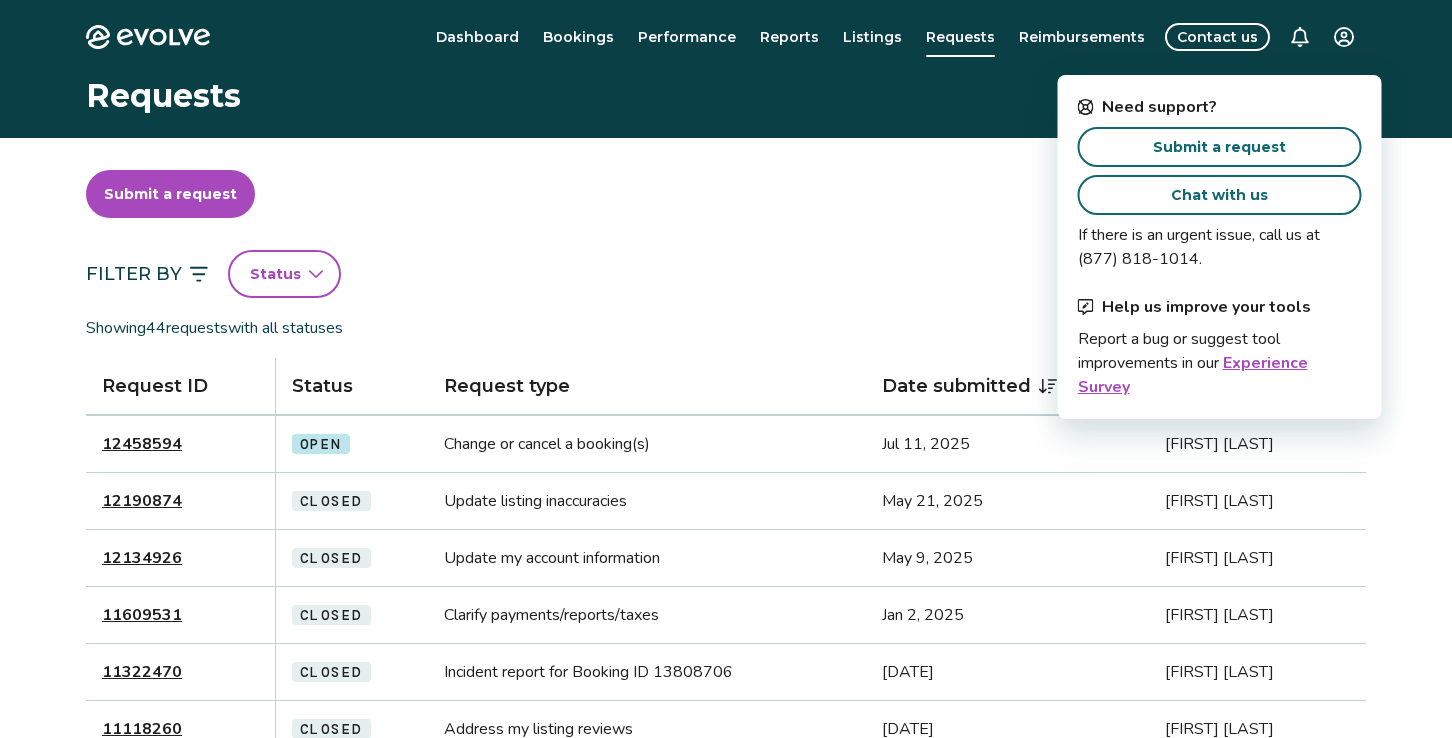 click on "Experience Survey" at bounding box center [1193, 375] 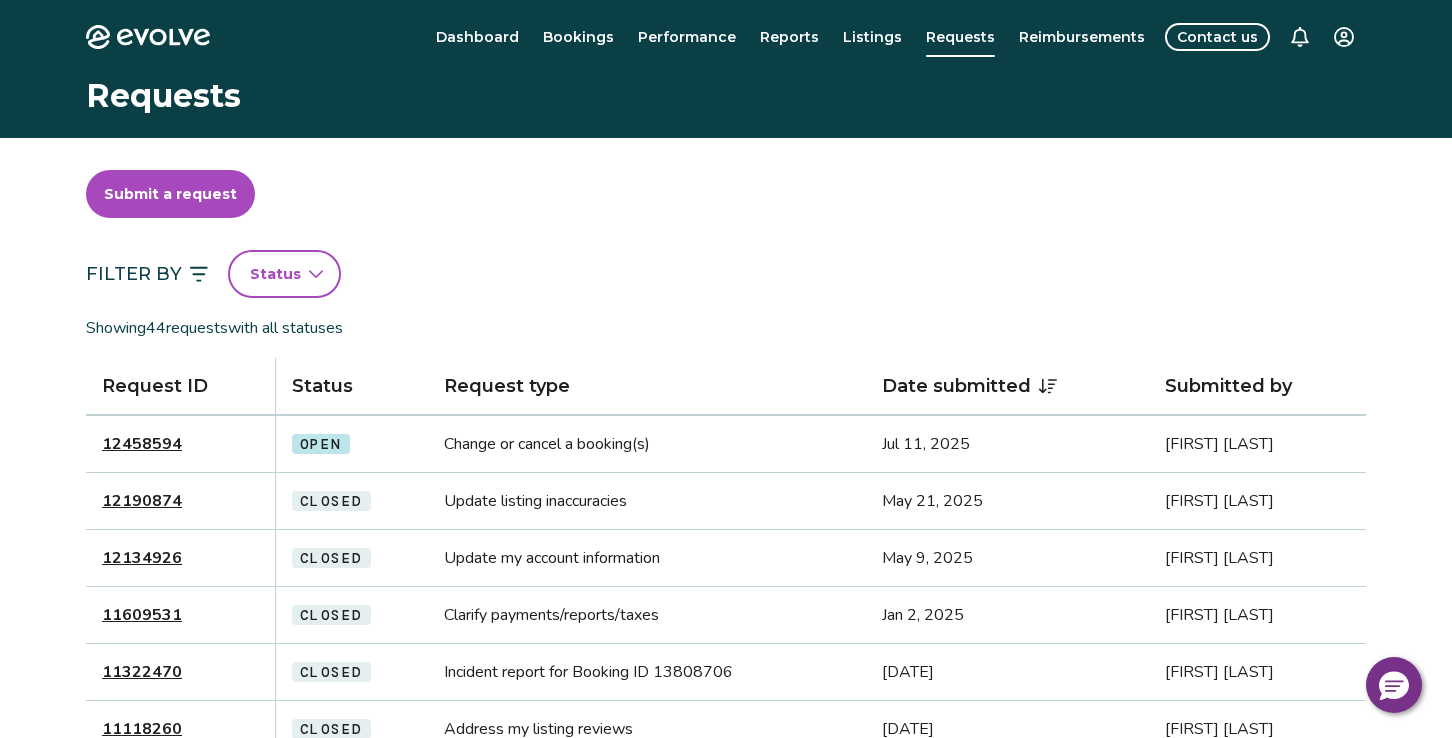 click on "Contact us" at bounding box center (1217, 37) 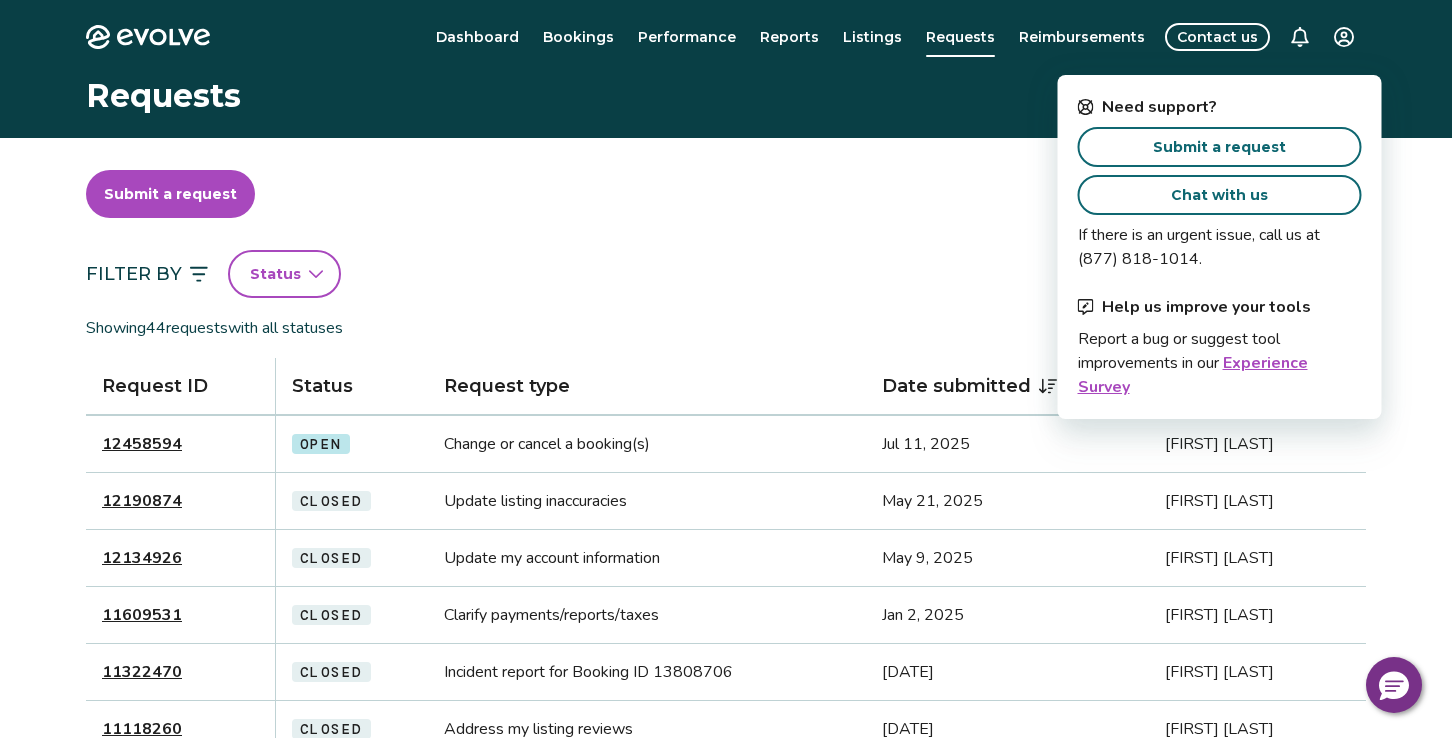 click on "Submit a request" at bounding box center (1219, 147) 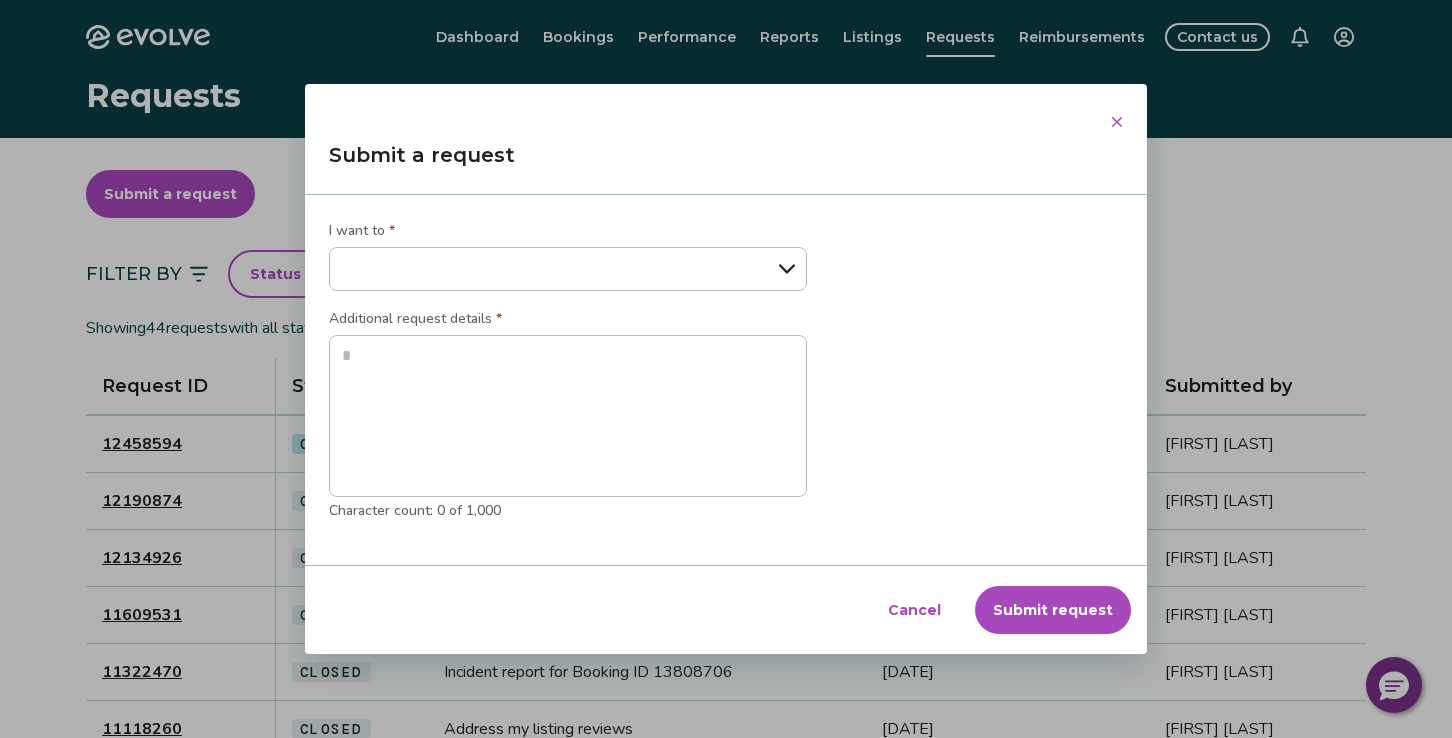 click on "Cancel" at bounding box center [914, 610] 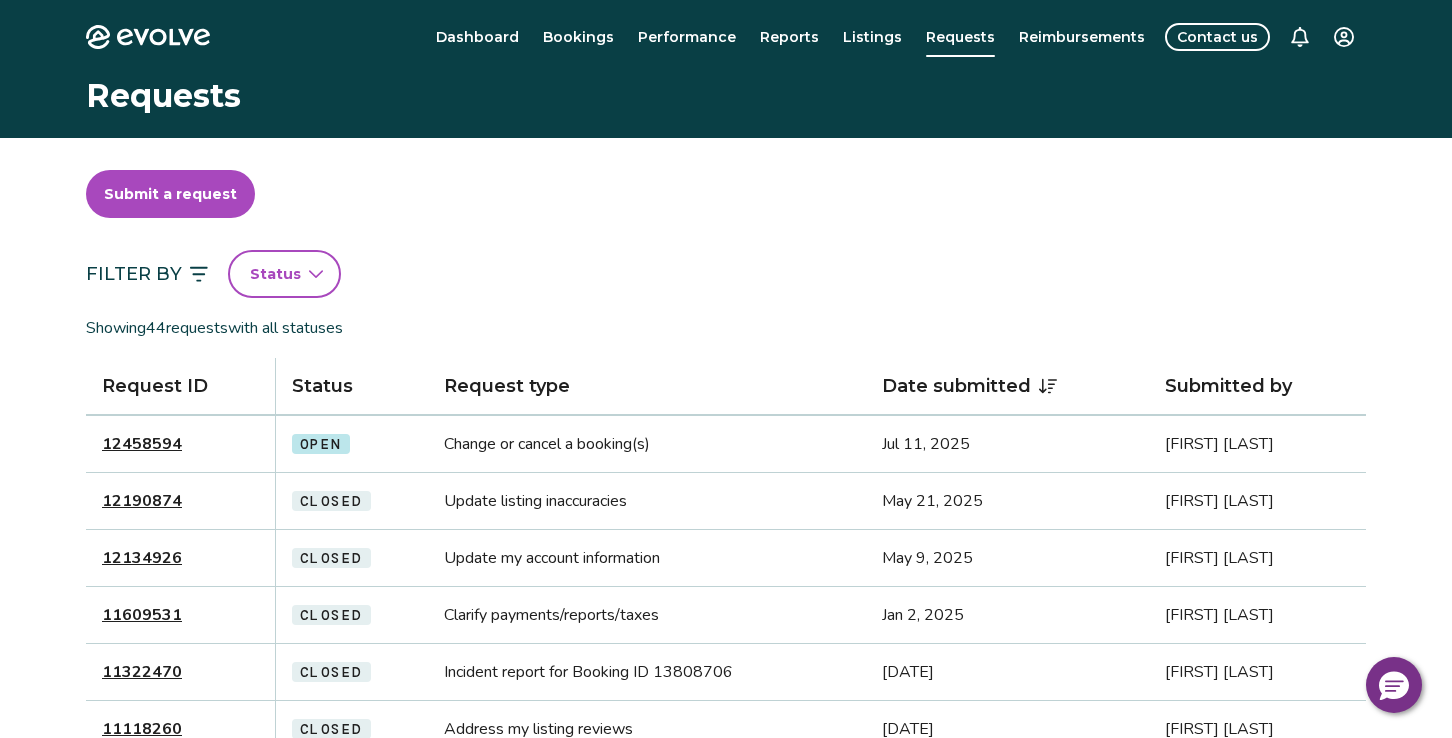 click on "Contact us" at bounding box center [1217, 37] 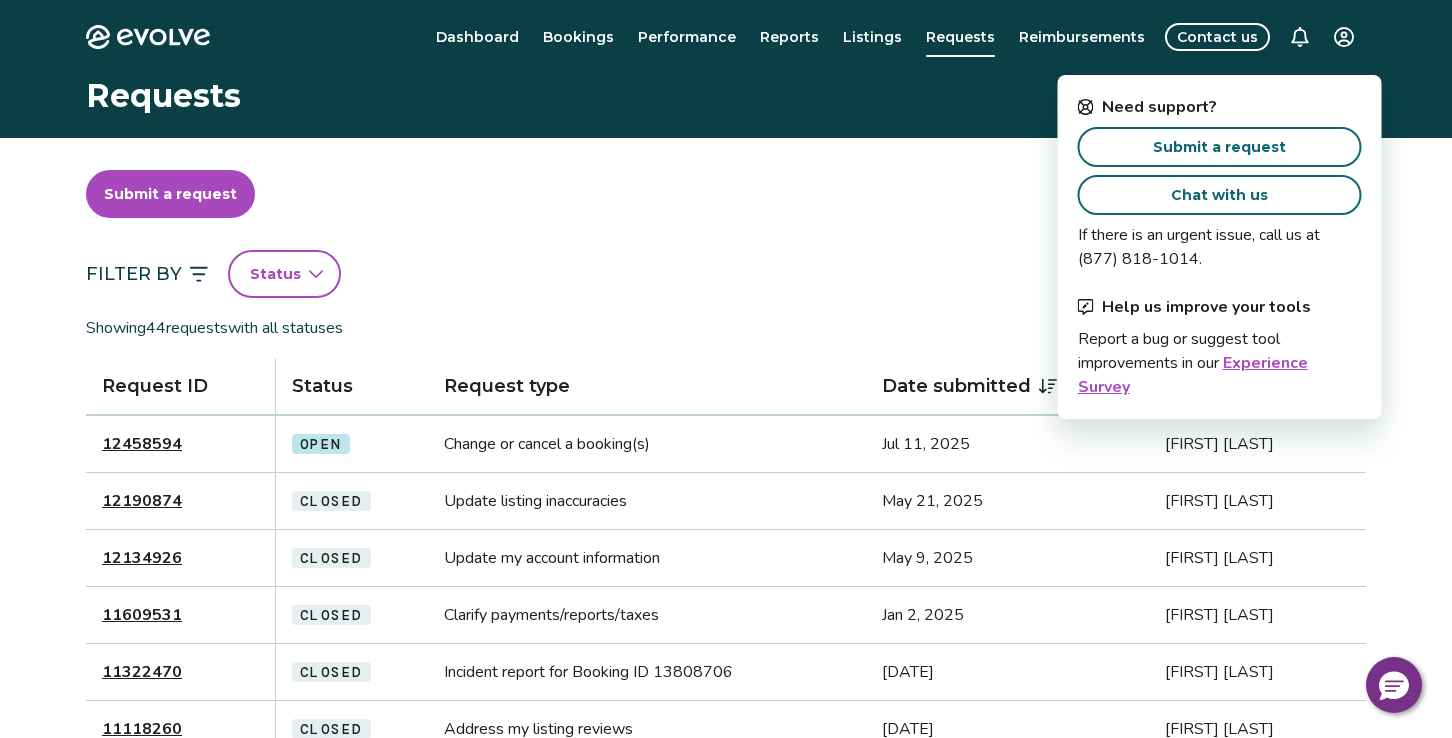 click on "Showing  44  requests  with all statuses" at bounding box center (726, 328) 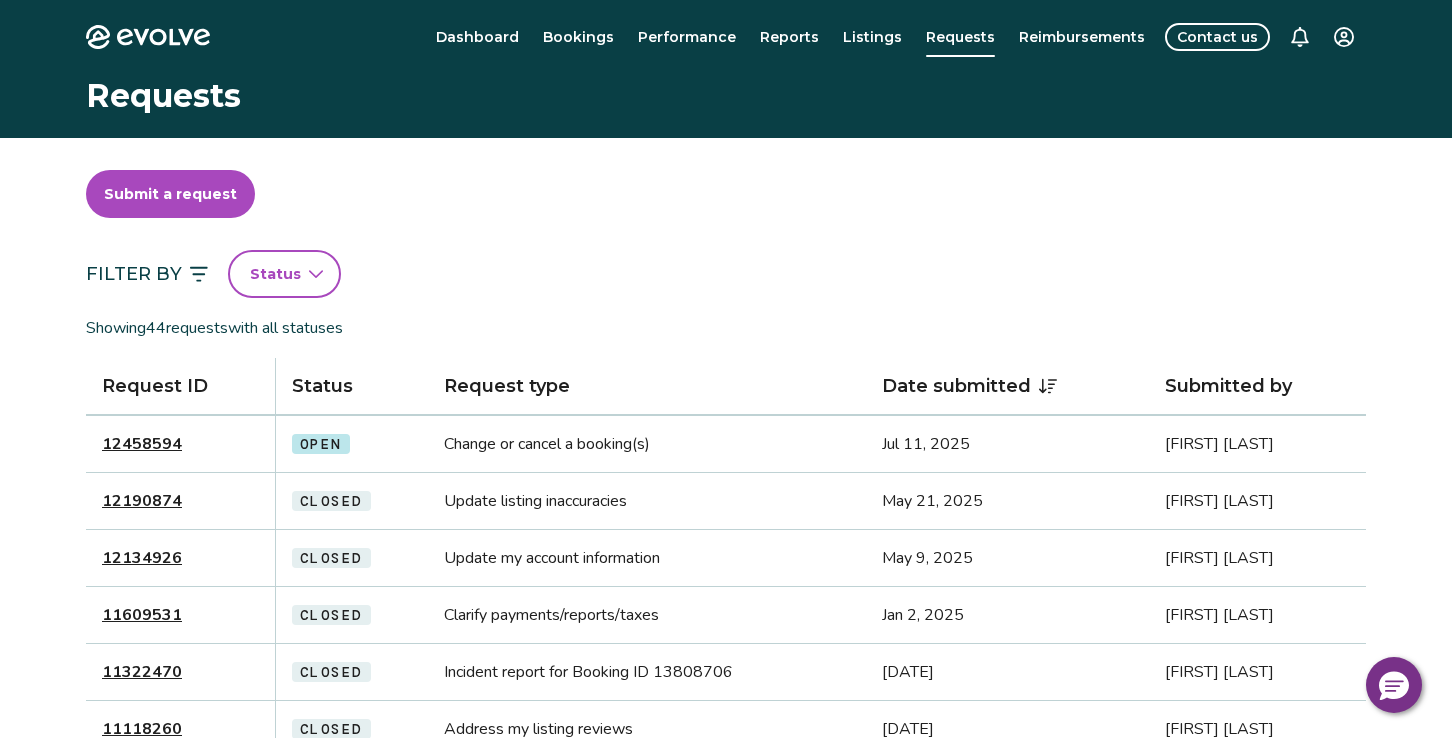 click on "Evolve Dashboard Bookings Performance Reports Listings Requests Reimbursements Contact us Requests Submit a request Filter By  Status Showing  44  requests  with all statuses Request ID Status Request type Date submitted Submitted by 12458594 Open Change or cancel a booking(s) Jul 11, 2025 Gail Phelps 12190874 Closed Update listing inaccuracies May 21, 2025 Gail Phelps 12134926 Closed Update my account information May 9, 2025 Gail Phelps 11609531 Closed Clarify payments/reports/taxes Jan 2, 2025 Gail Phelps 11322470 Closed Incident report for Booking ID 13808706 Oct 12, 2024 Gail Phelps 11118260 Closed Address my listing reviews Aug 25, 2024 Gail Phelps 11034751 Closed Revise minimum rates or stays Aug 7, 2024 Gail Phelps 11026517 Closed Revise minimum rates or stays Aug 5, 2024 Gail Phelps 10909162 Closed Update listing inaccuracies Jul 15, 2024 Gail Phelps 10906215 Closed Incident report for Booking ID 13282846 Jul 15, 2024 Gail Phelps 10777444 Closed Incident report for Booking ID 13008467 Jun 23, 2024 1 2" at bounding box center (726, 918) 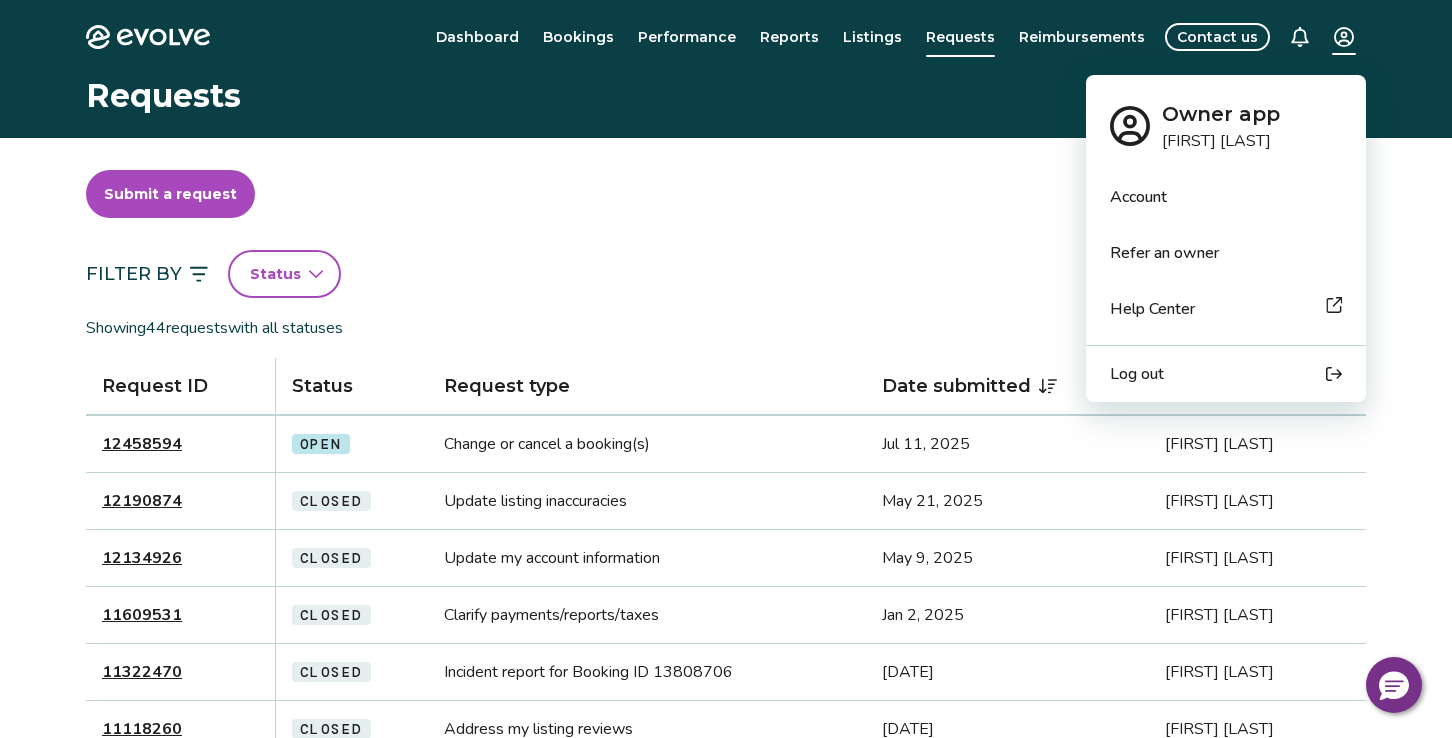 click on "Log out" at bounding box center [1137, 374] 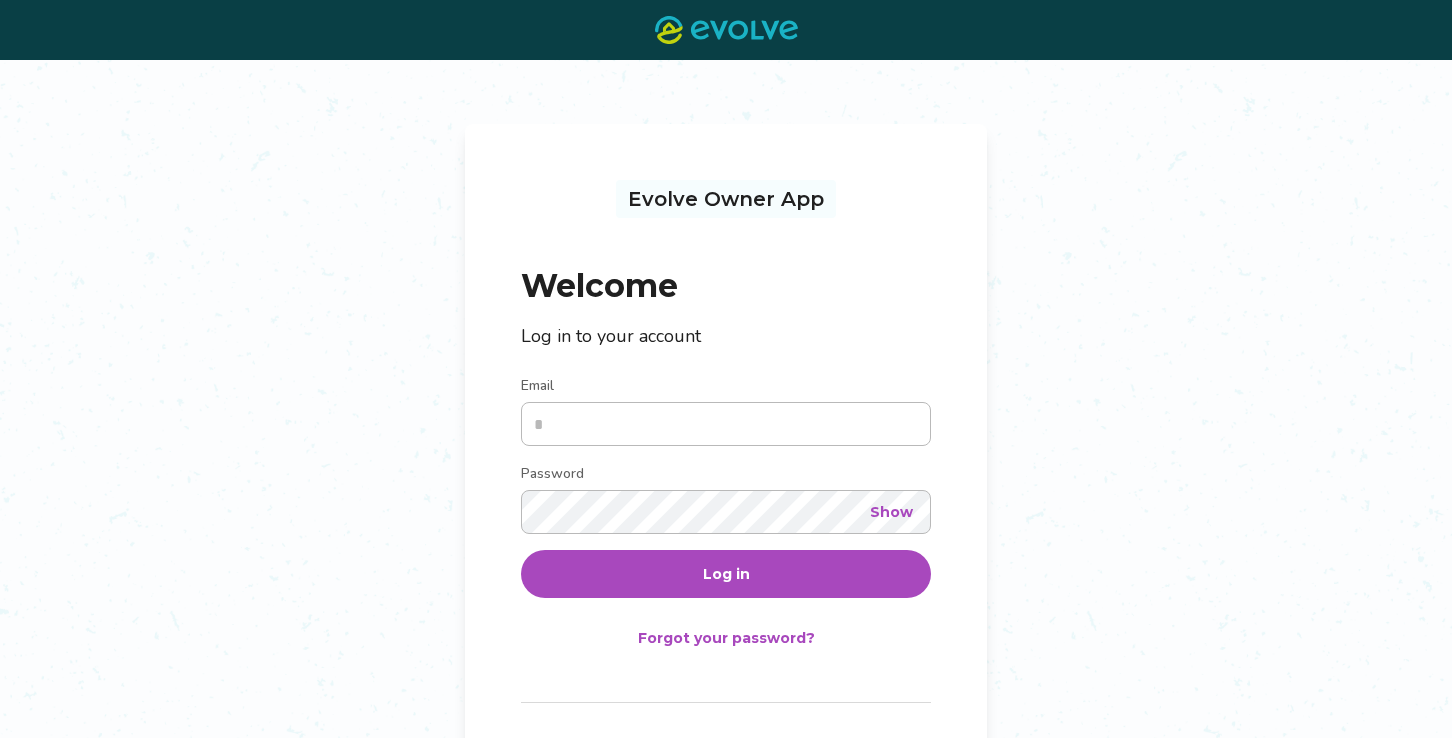 scroll, scrollTop: 0, scrollLeft: 0, axis: both 